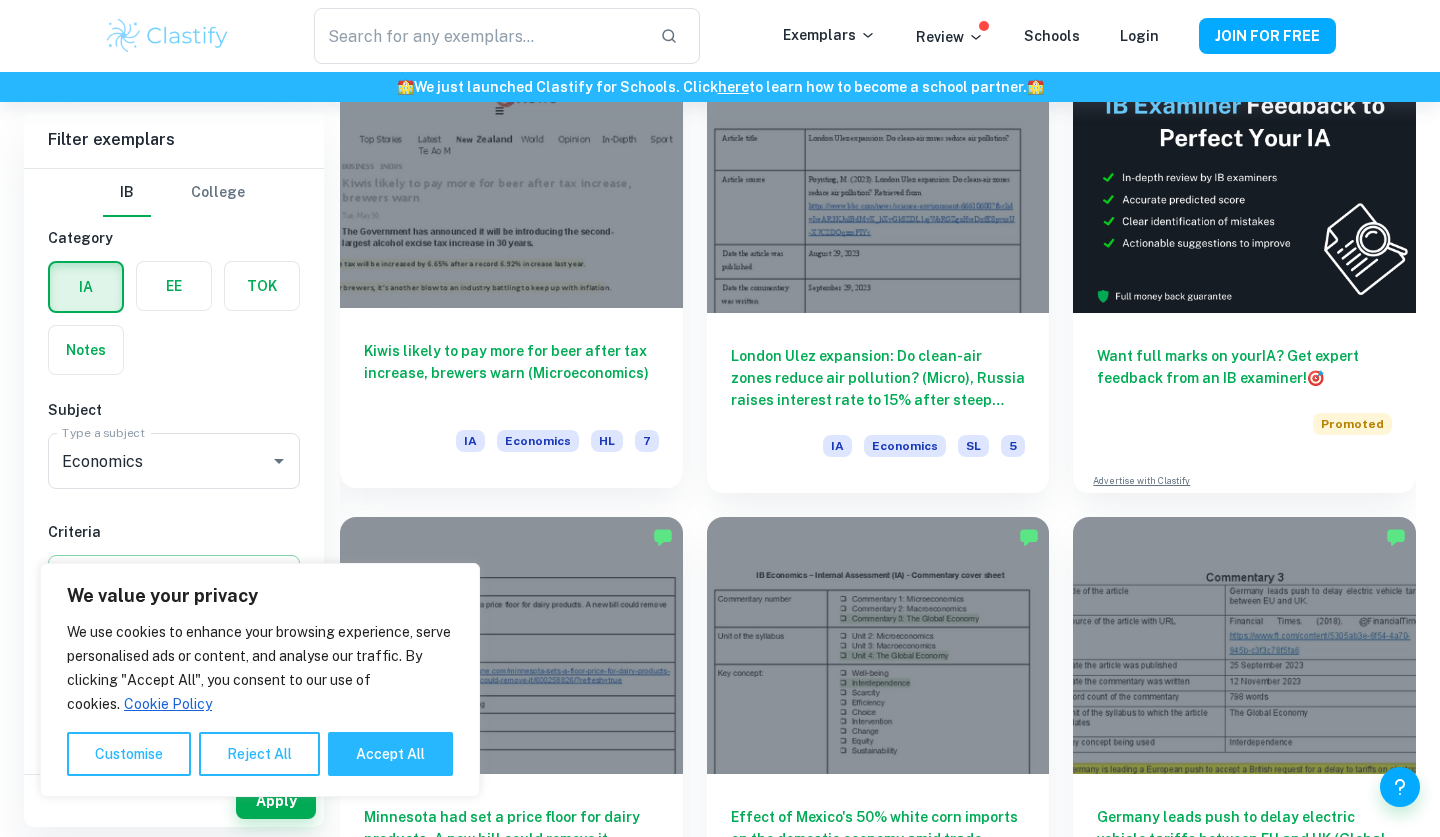 scroll, scrollTop: 618, scrollLeft: 0, axis: vertical 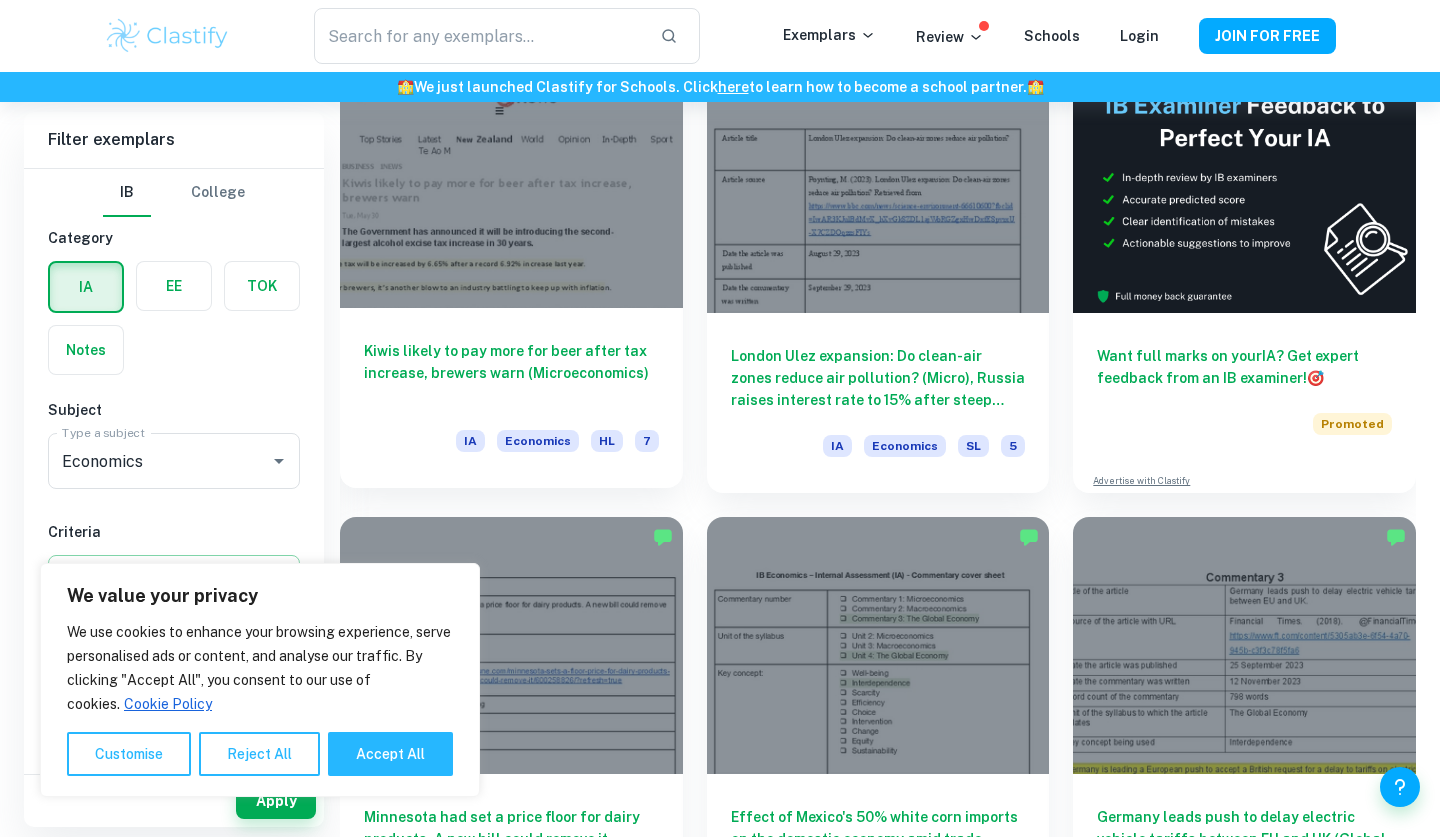 click on "Kiwis likely to pay more for beer after tax increase, brewers warn (Microeconomics)" at bounding box center [511, 373] 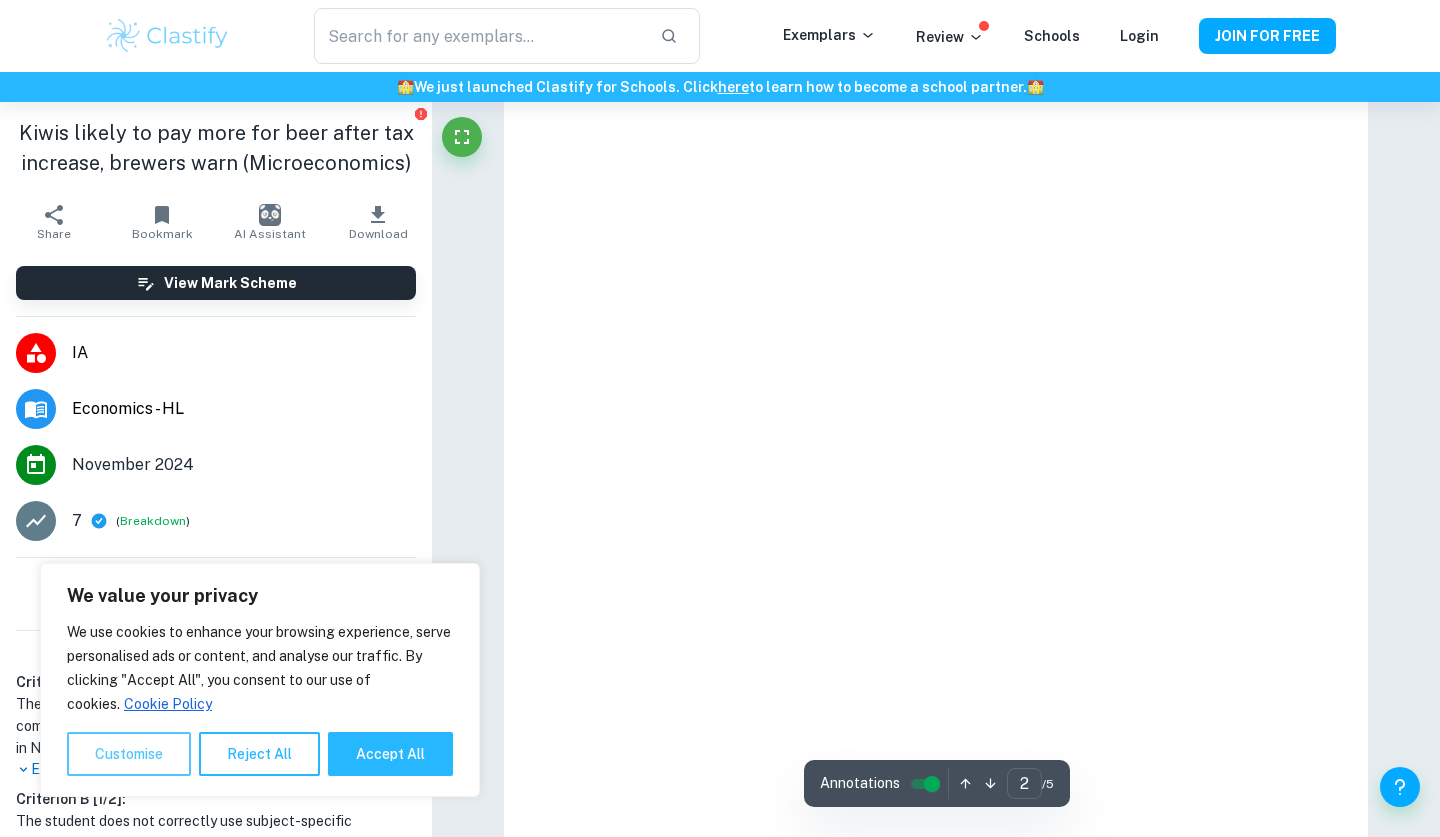 scroll, scrollTop: 102, scrollLeft: 0, axis: vertical 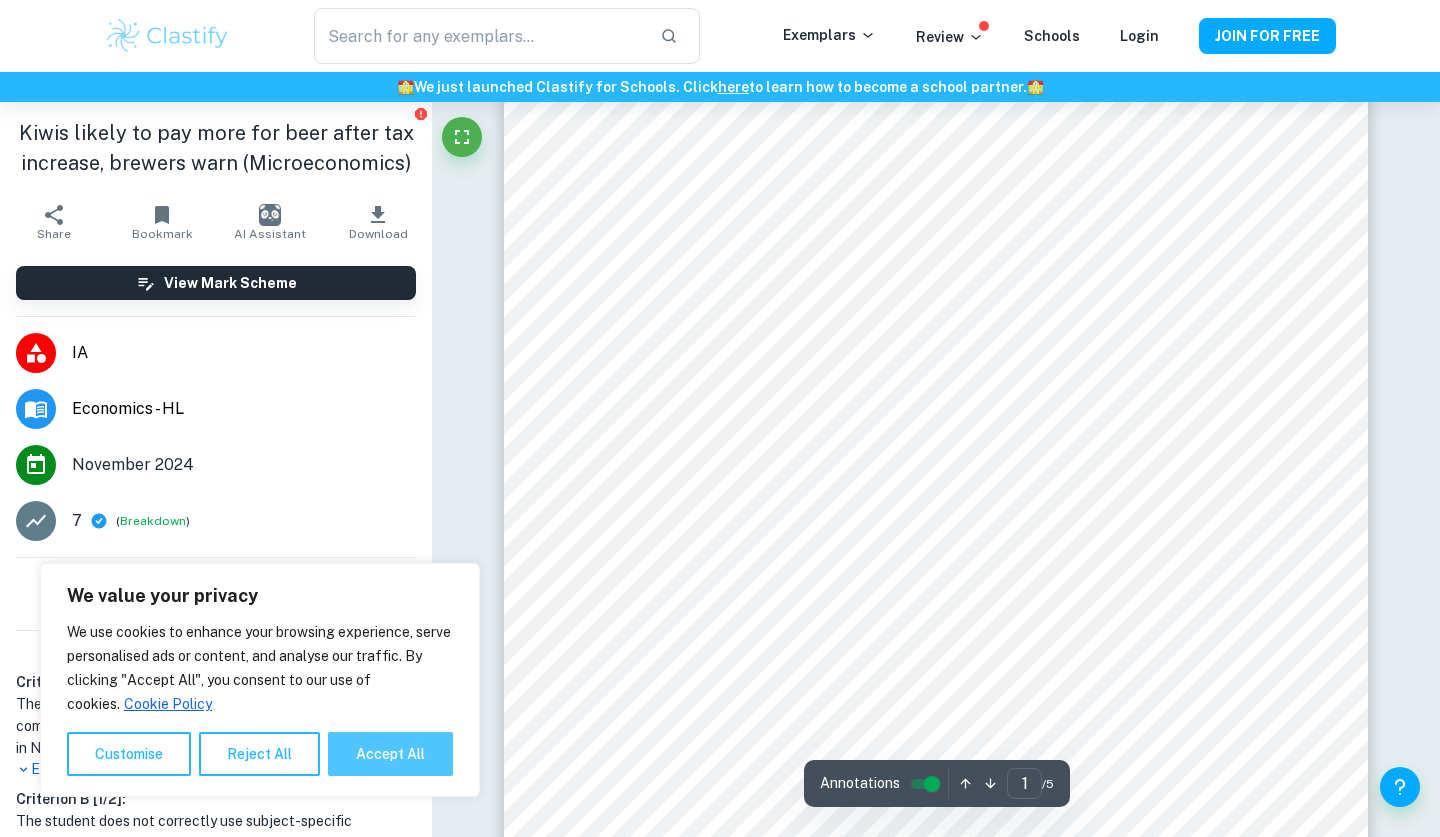 click on "Accept All" at bounding box center [390, 754] 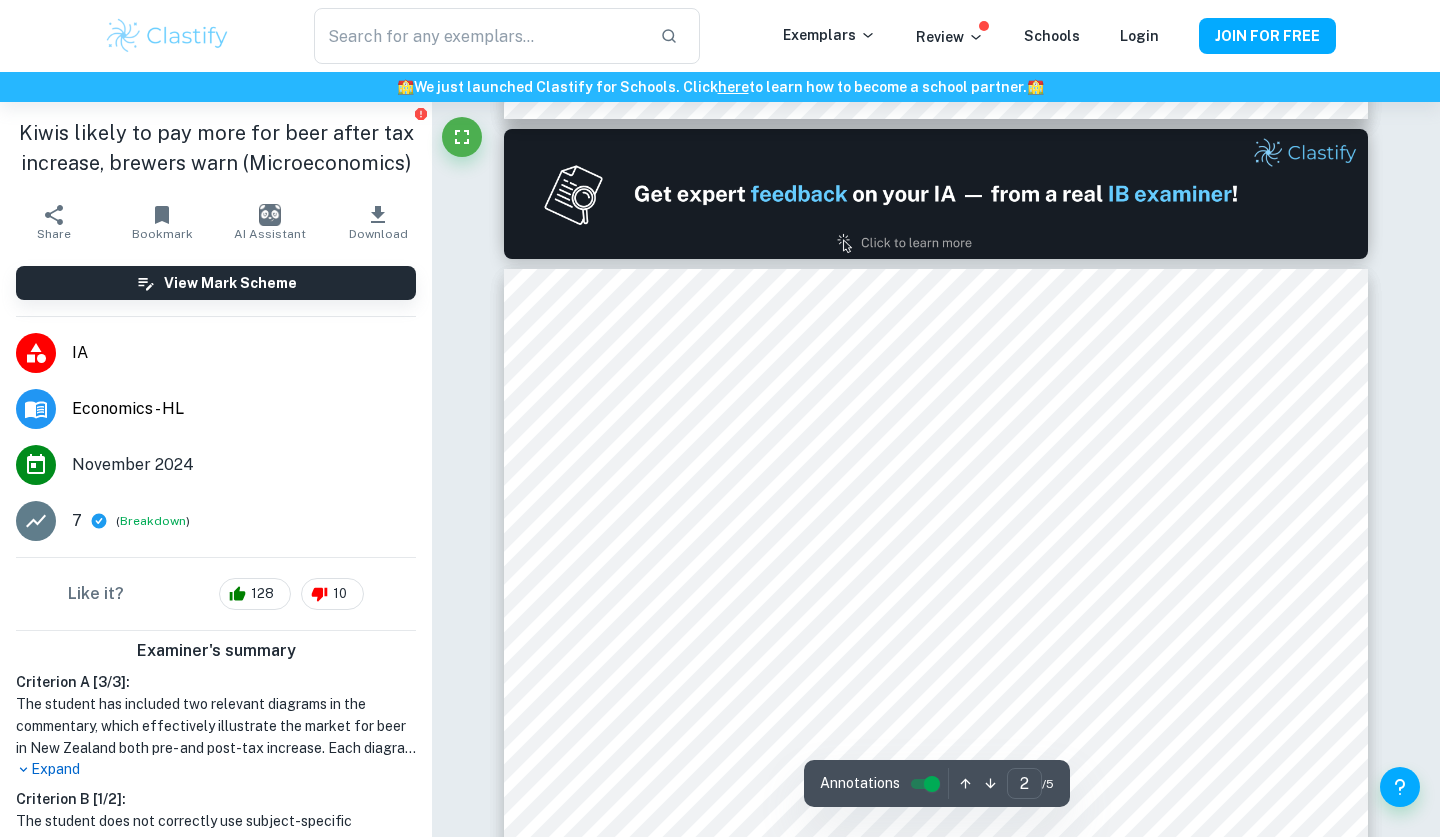 scroll, scrollTop: 1292, scrollLeft: 0, axis: vertical 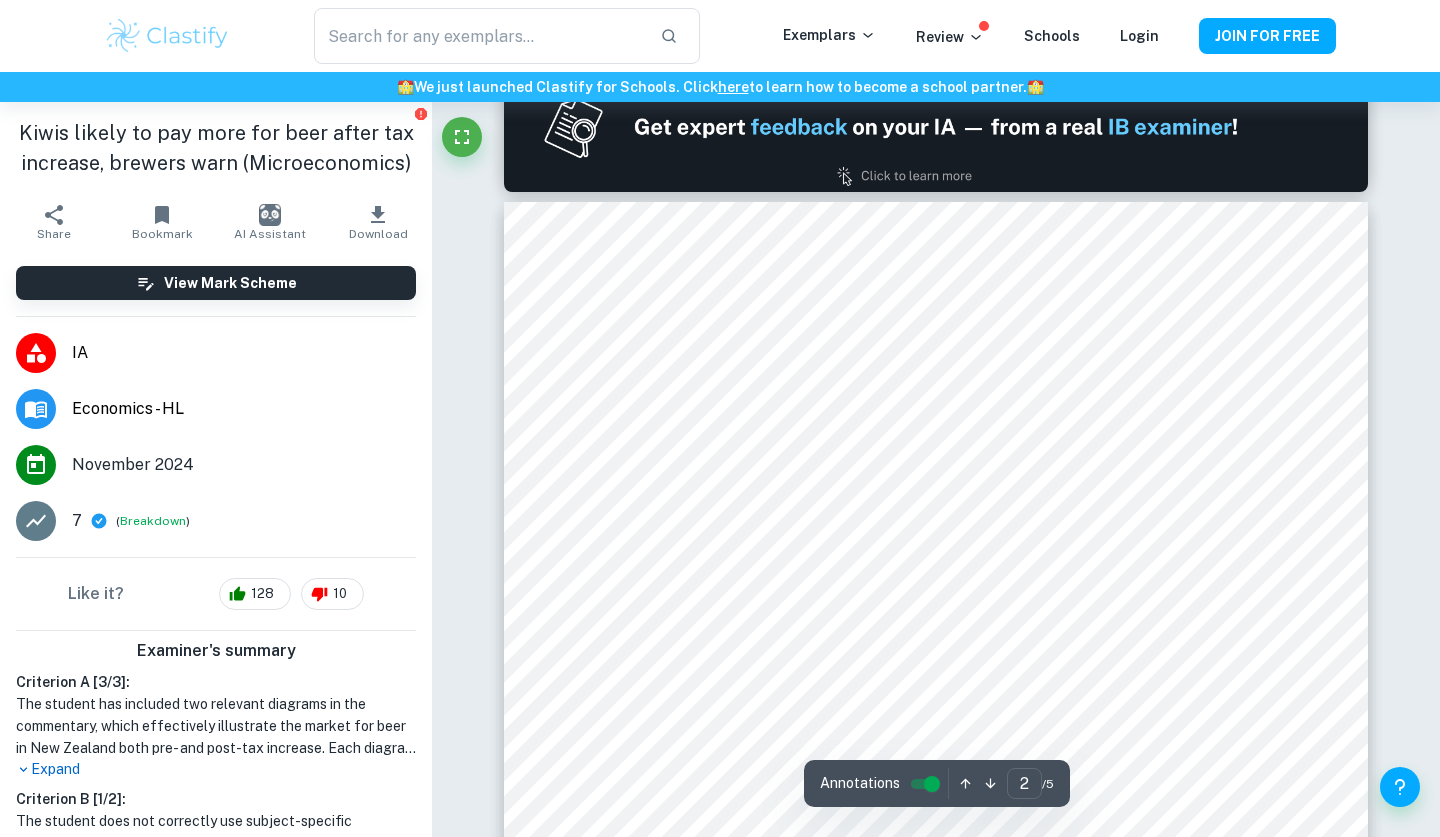 click on "​ Exemplars Review Schools Login JOIN FOR FREE" at bounding box center (720, 36) 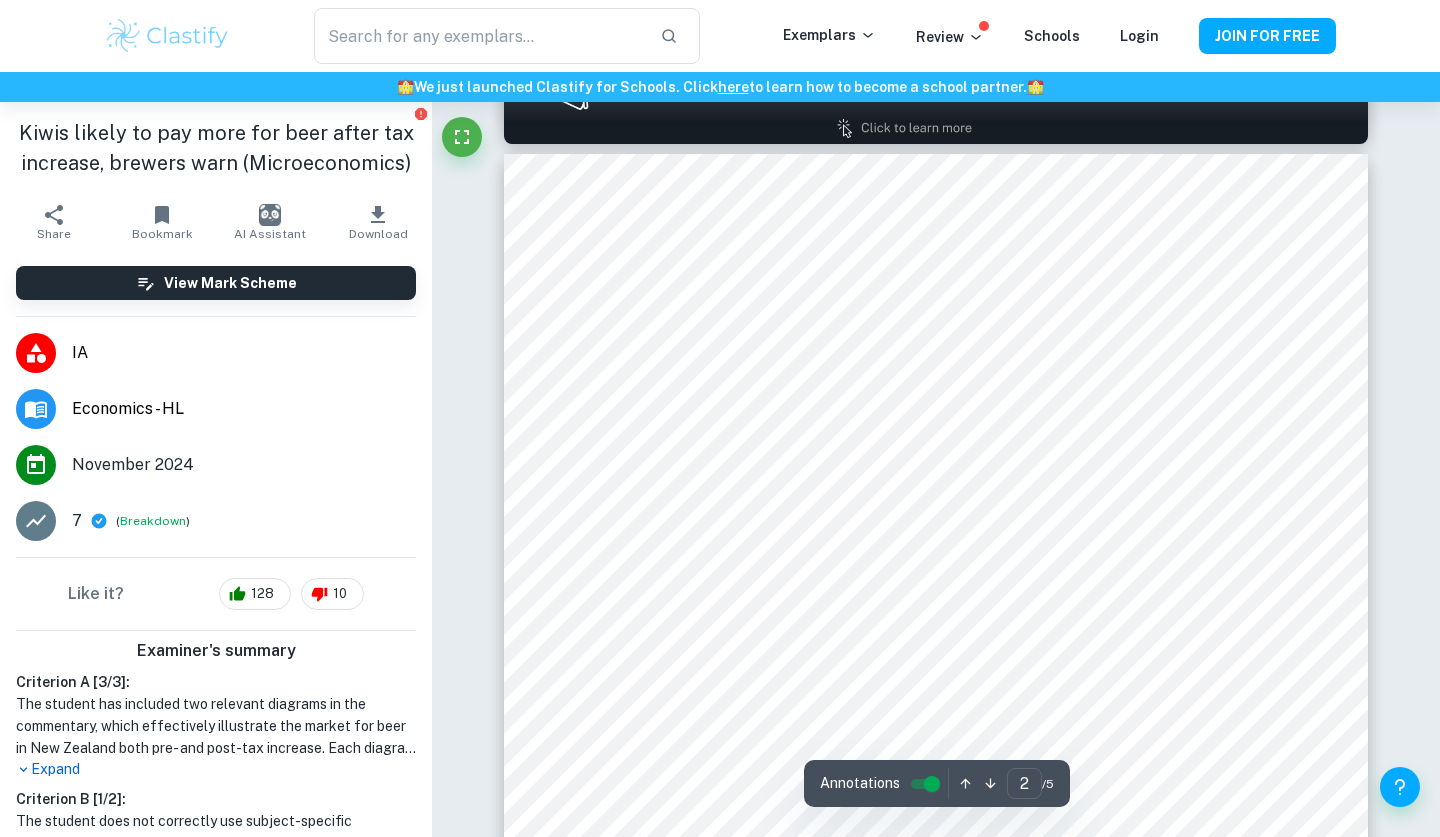 scroll, scrollTop: 1342, scrollLeft: 0, axis: vertical 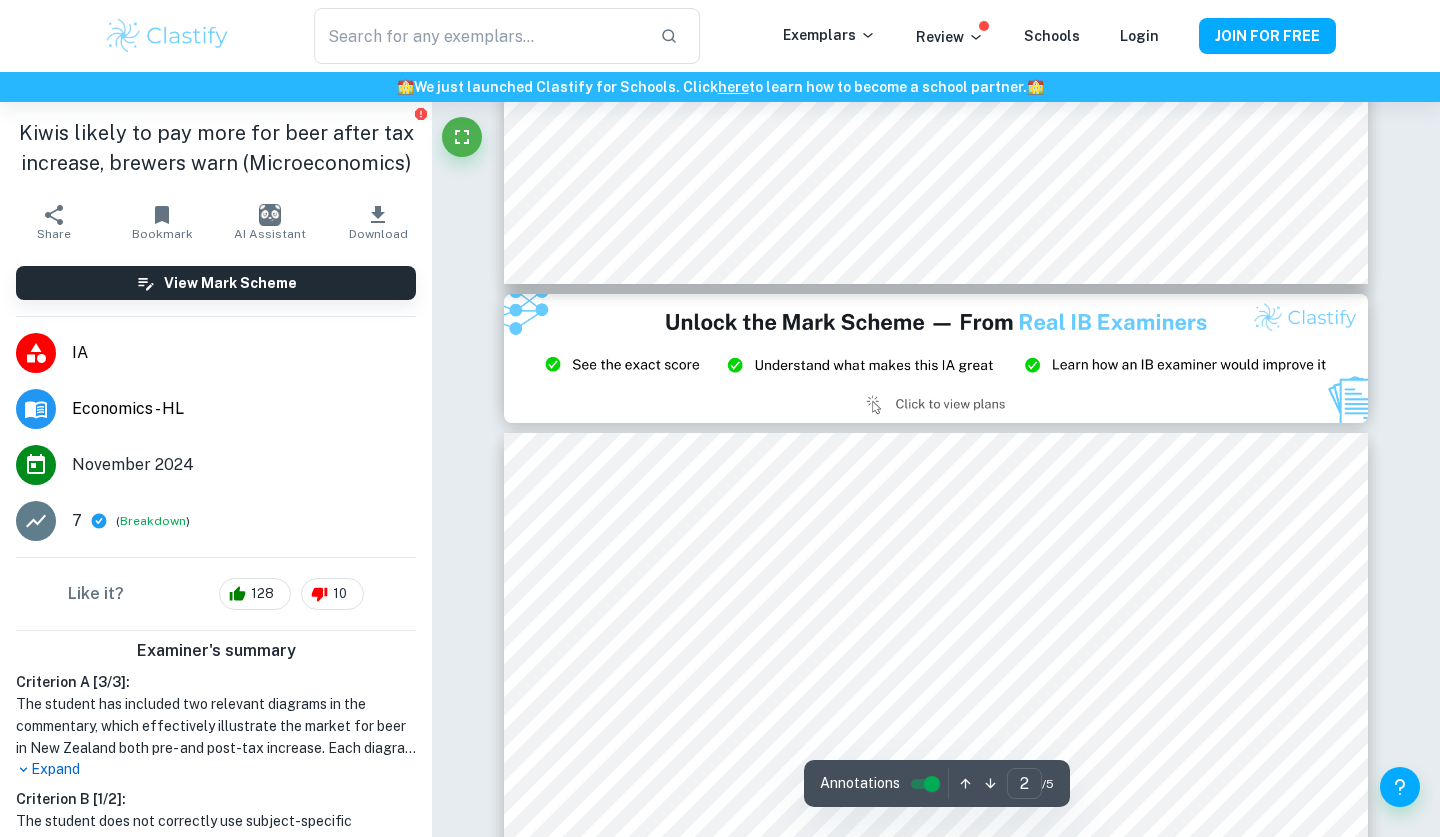 type on "3" 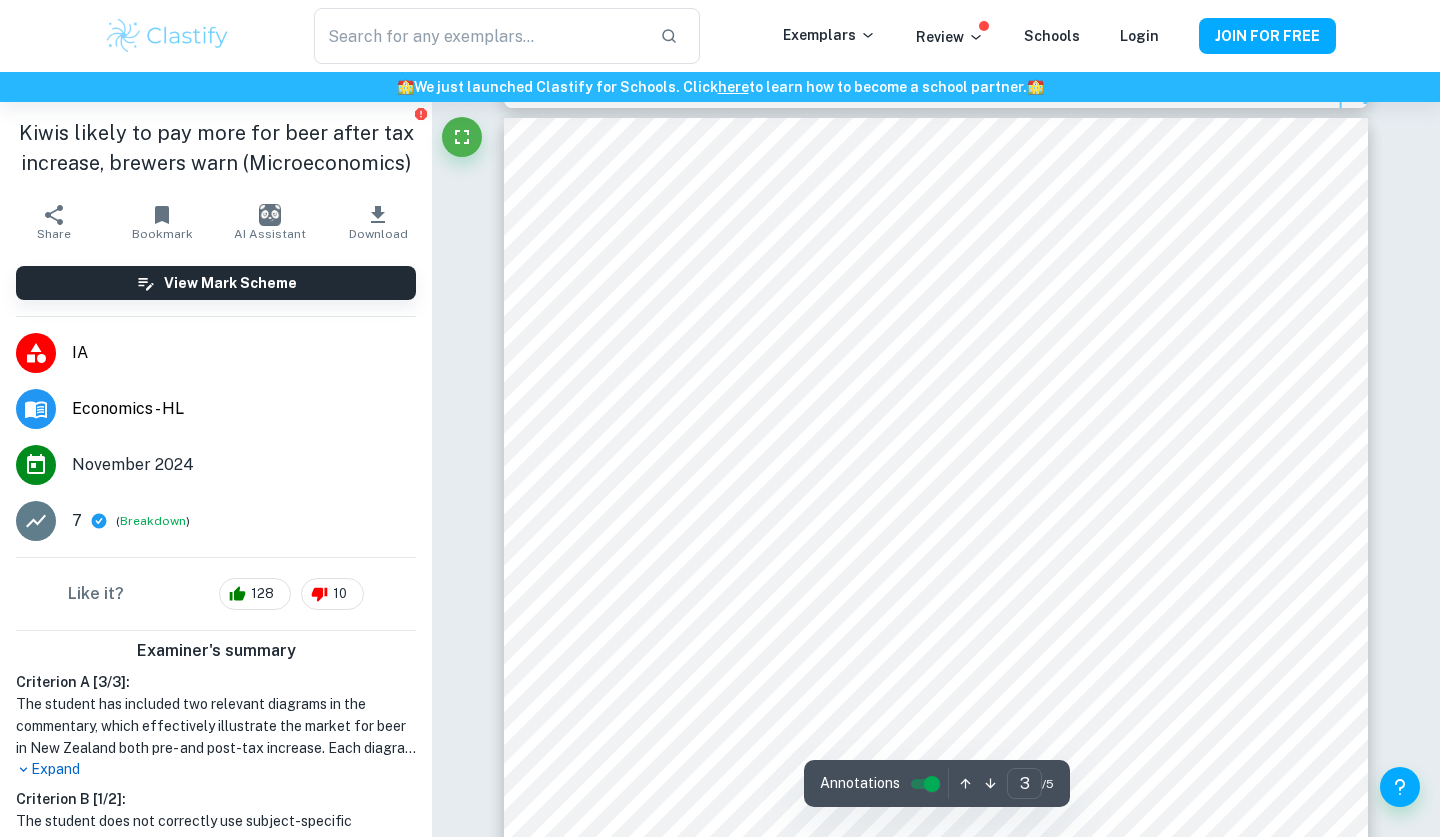scroll, scrollTop: 2752, scrollLeft: 0, axis: vertical 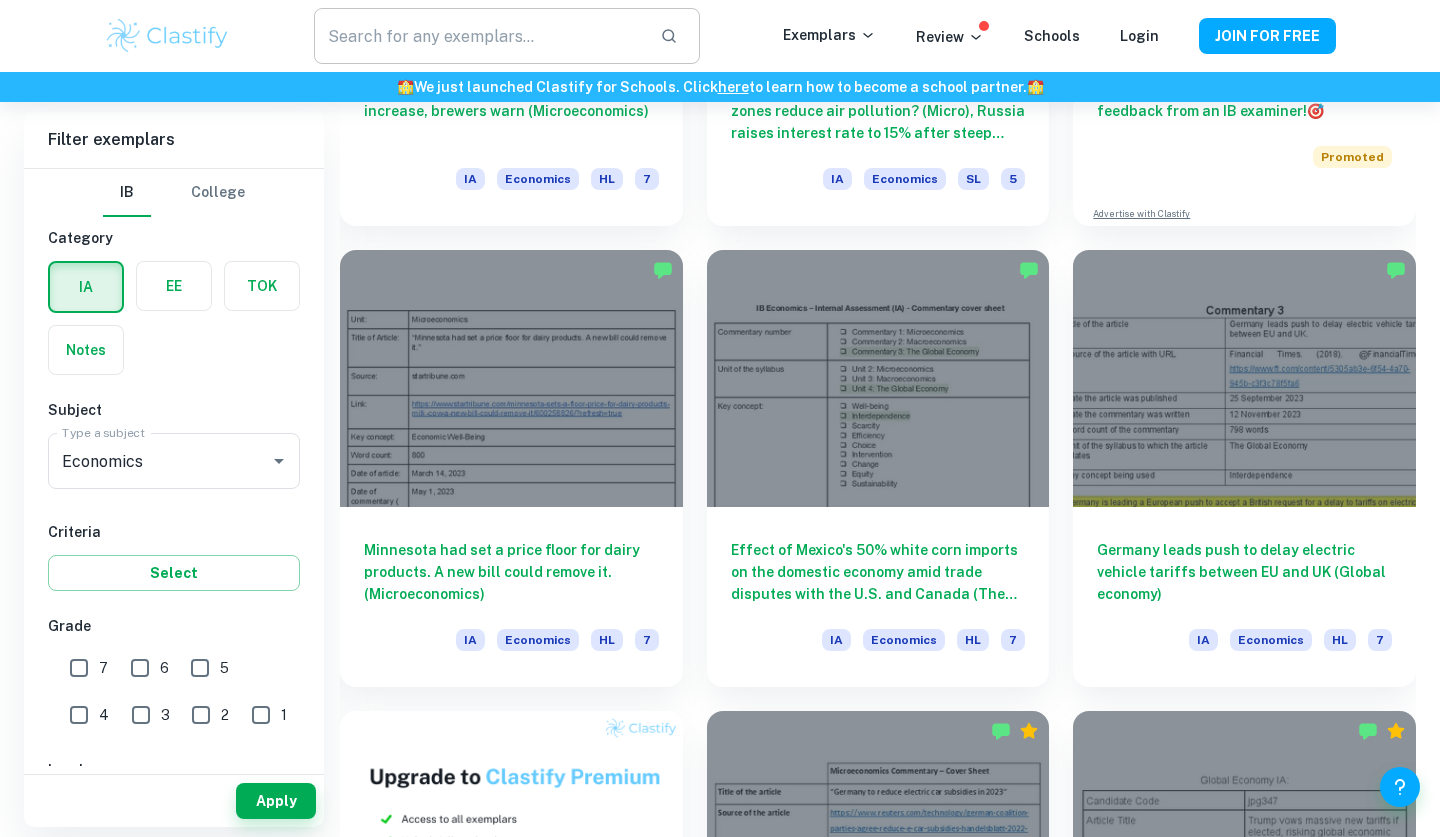 click at bounding box center (479, 36) 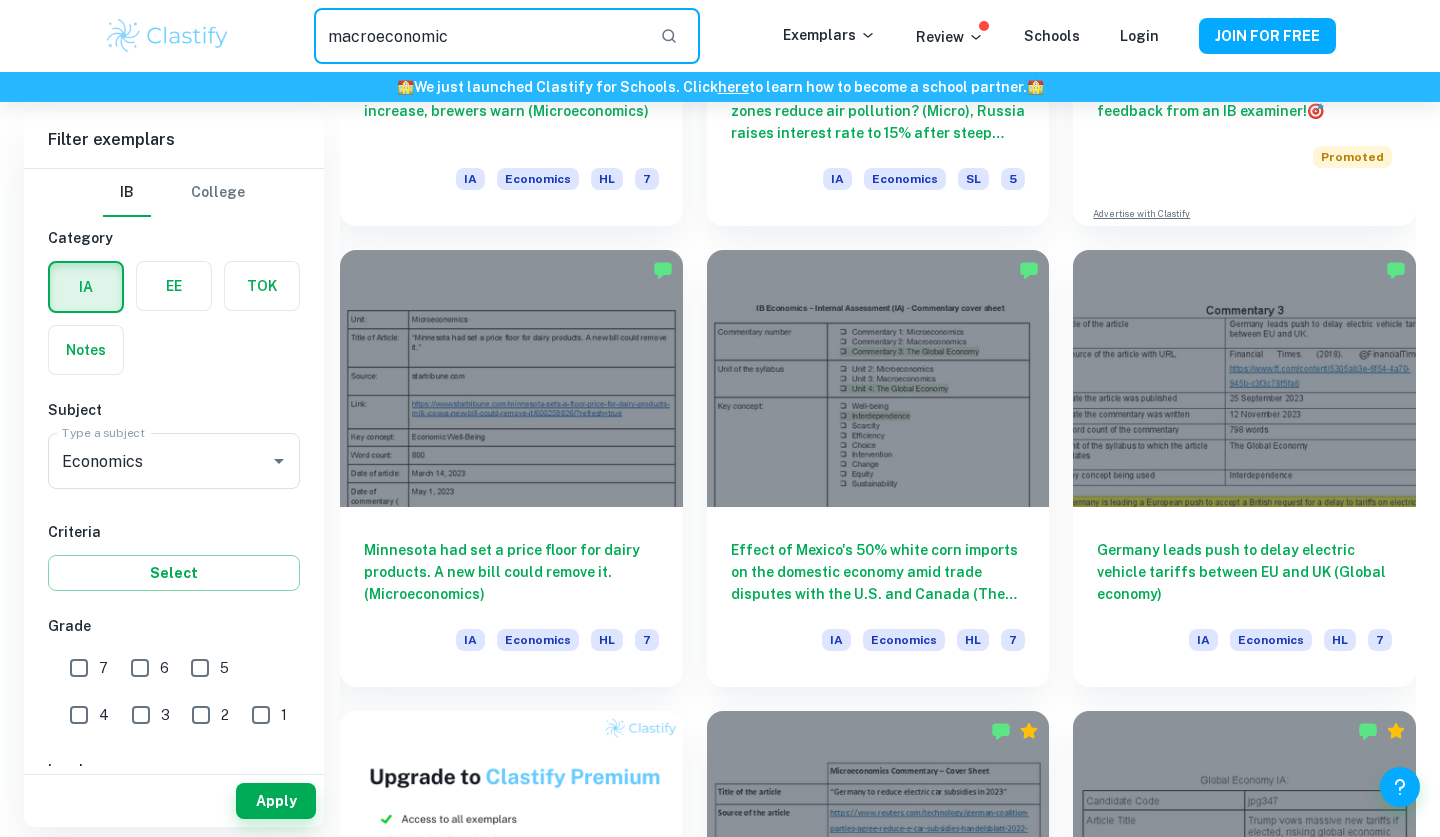 type on "macroeconomic" 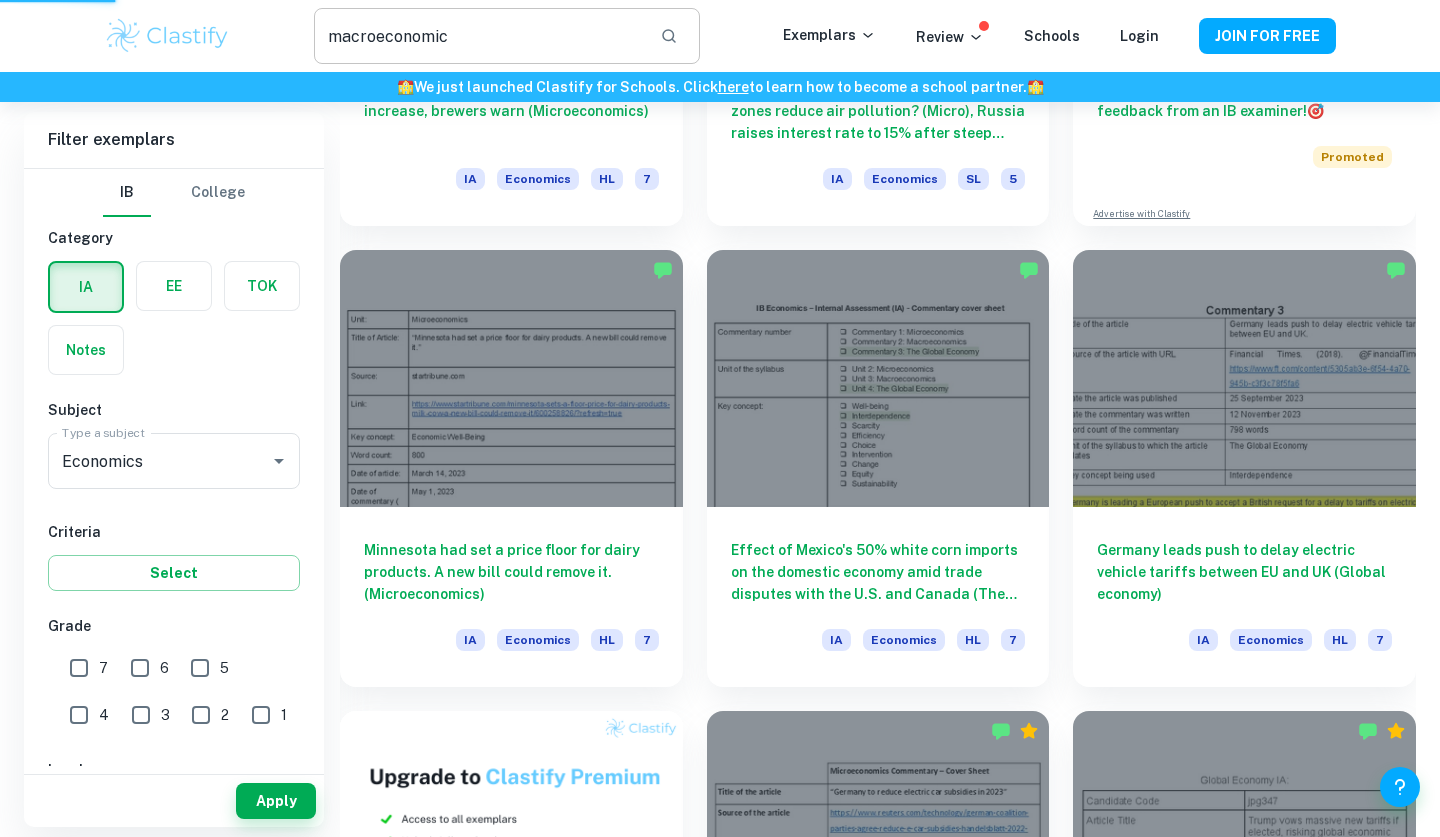 scroll, scrollTop: 0, scrollLeft: 0, axis: both 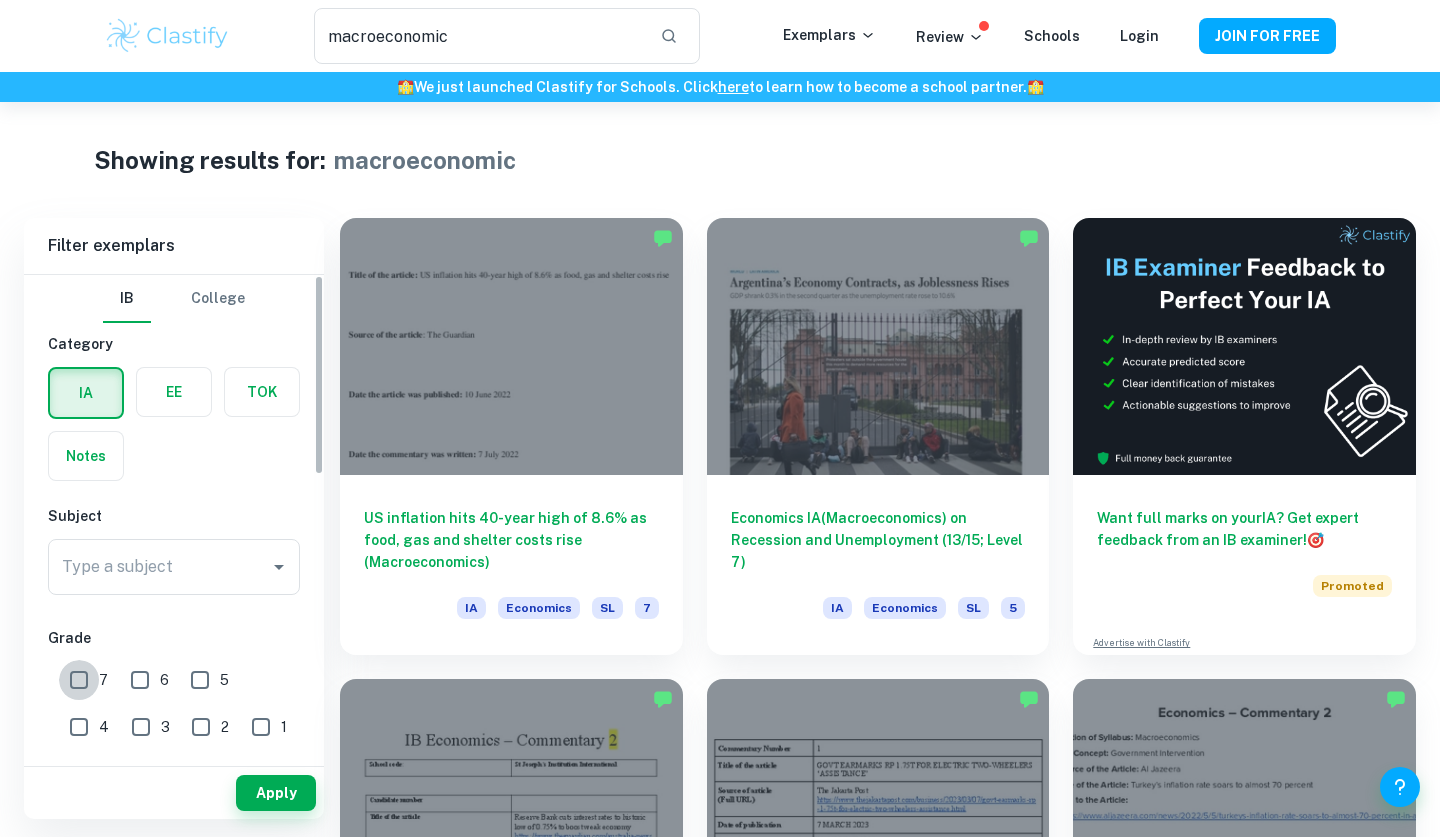 click on "7" at bounding box center [79, 680] 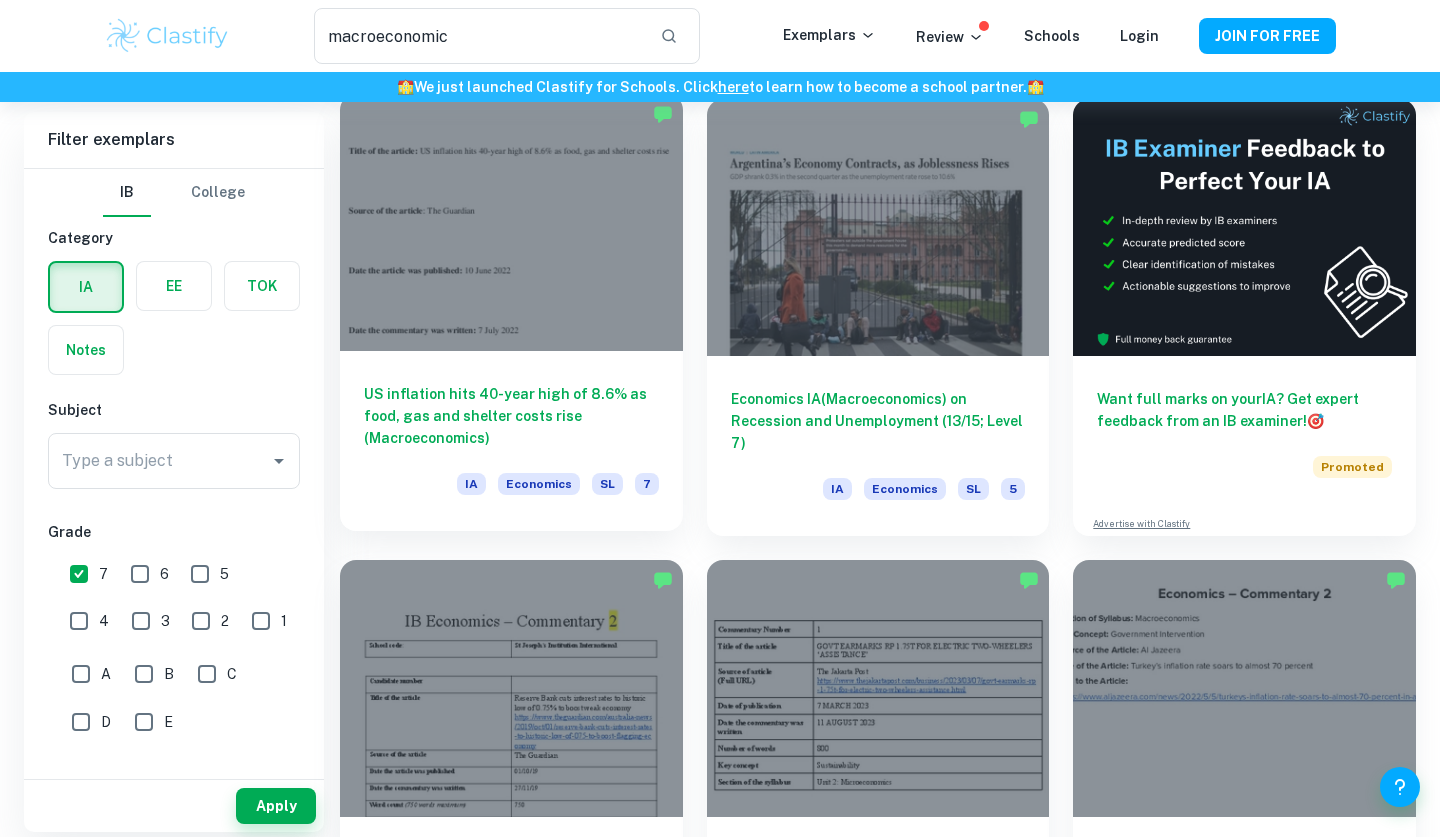 scroll, scrollTop: 104, scrollLeft: 0, axis: vertical 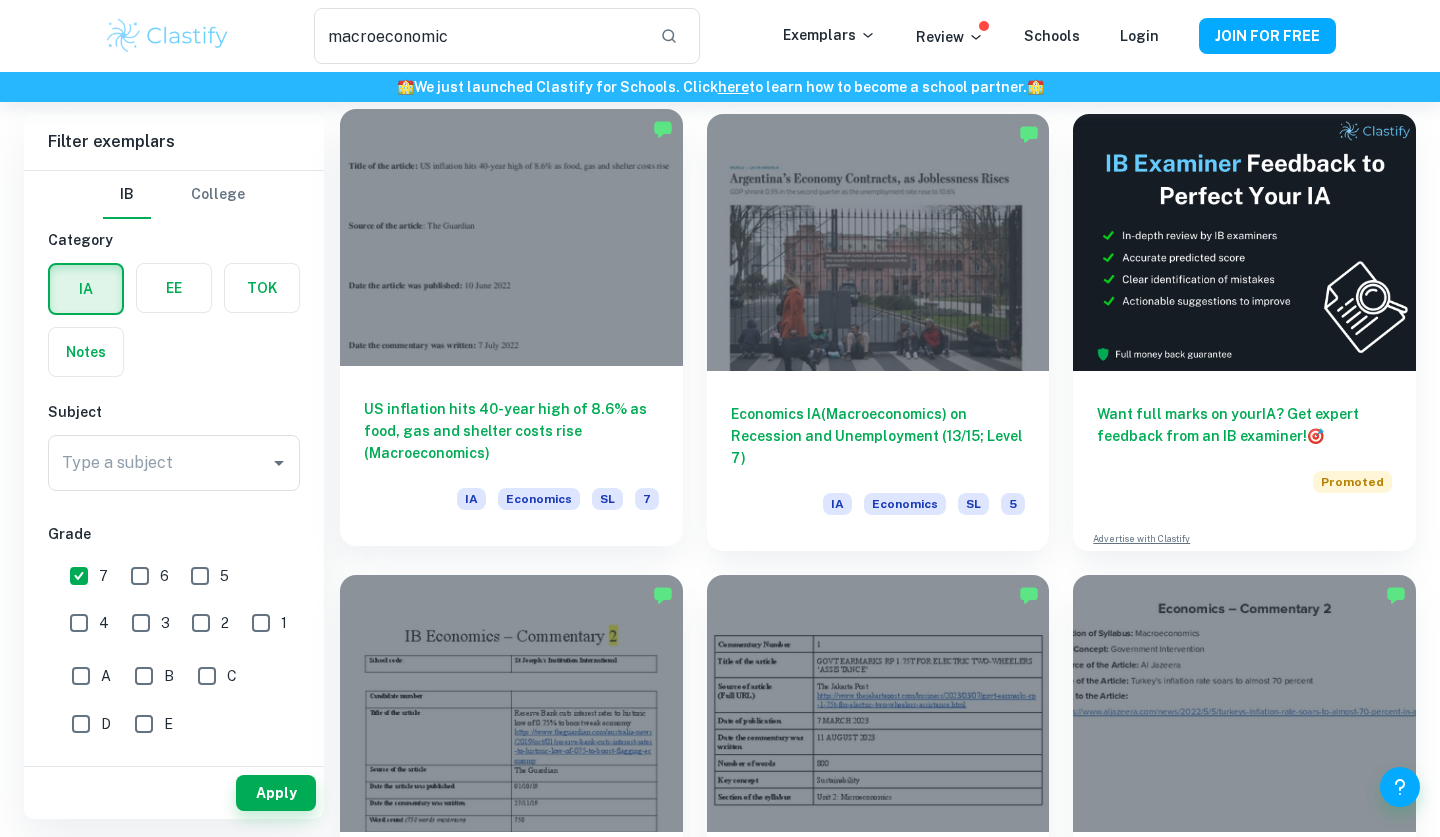 click on "US inflation hits 40-year high of 8.6% as food, gas and shelter costs rise (Macroeconomics)" at bounding box center [511, 431] 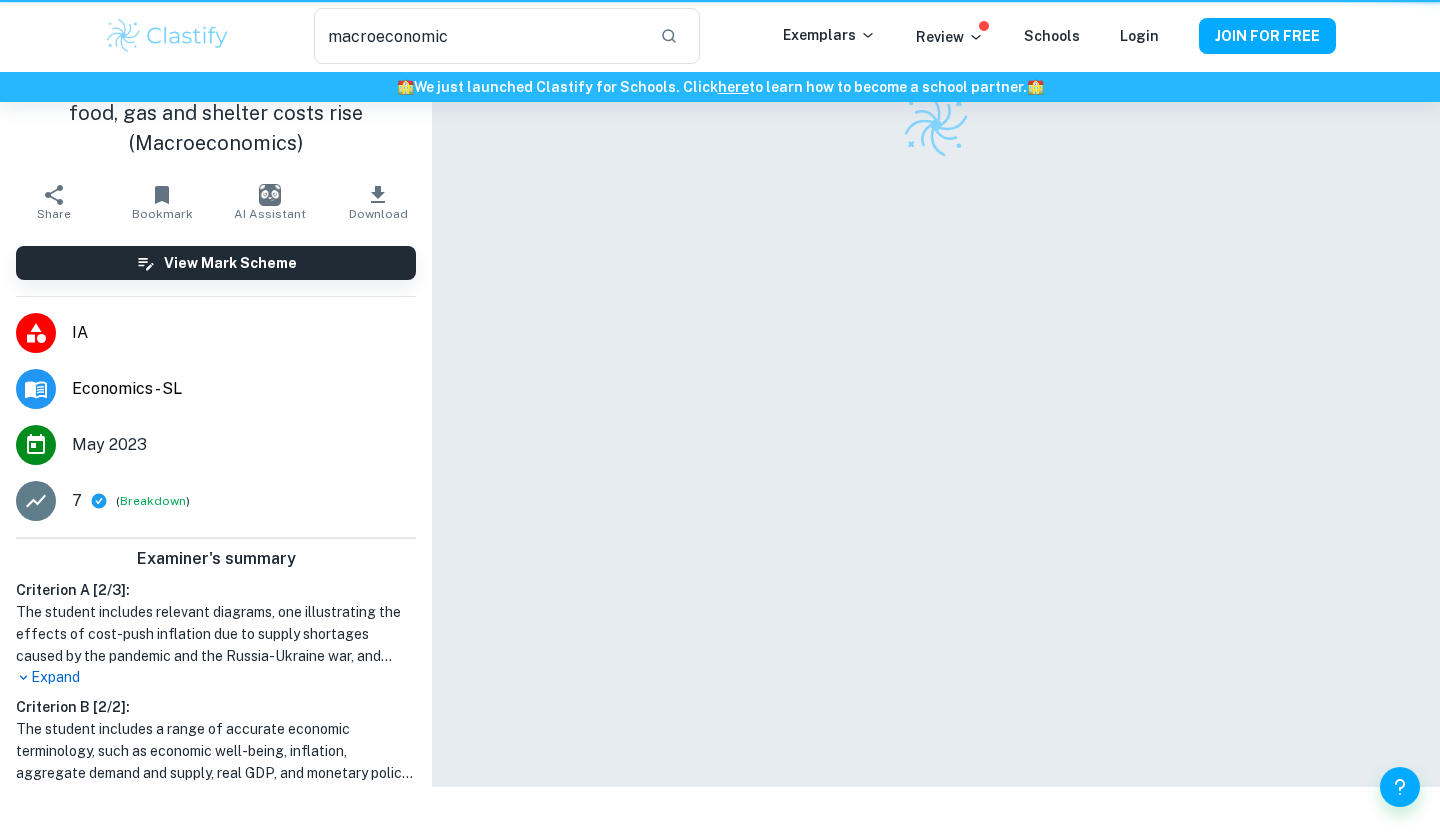 type 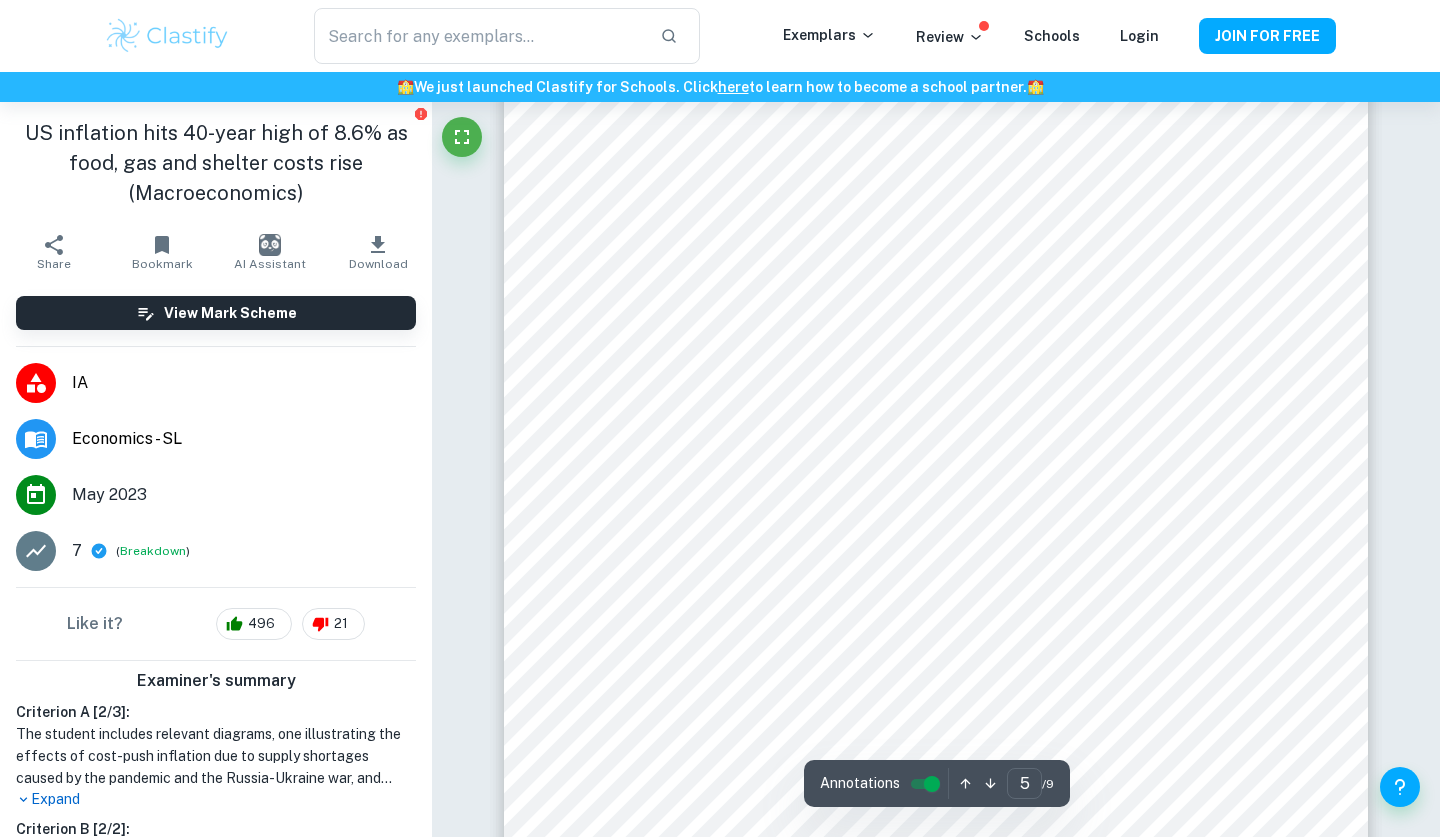 scroll, scrollTop: 5387, scrollLeft: 0, axis: vertical 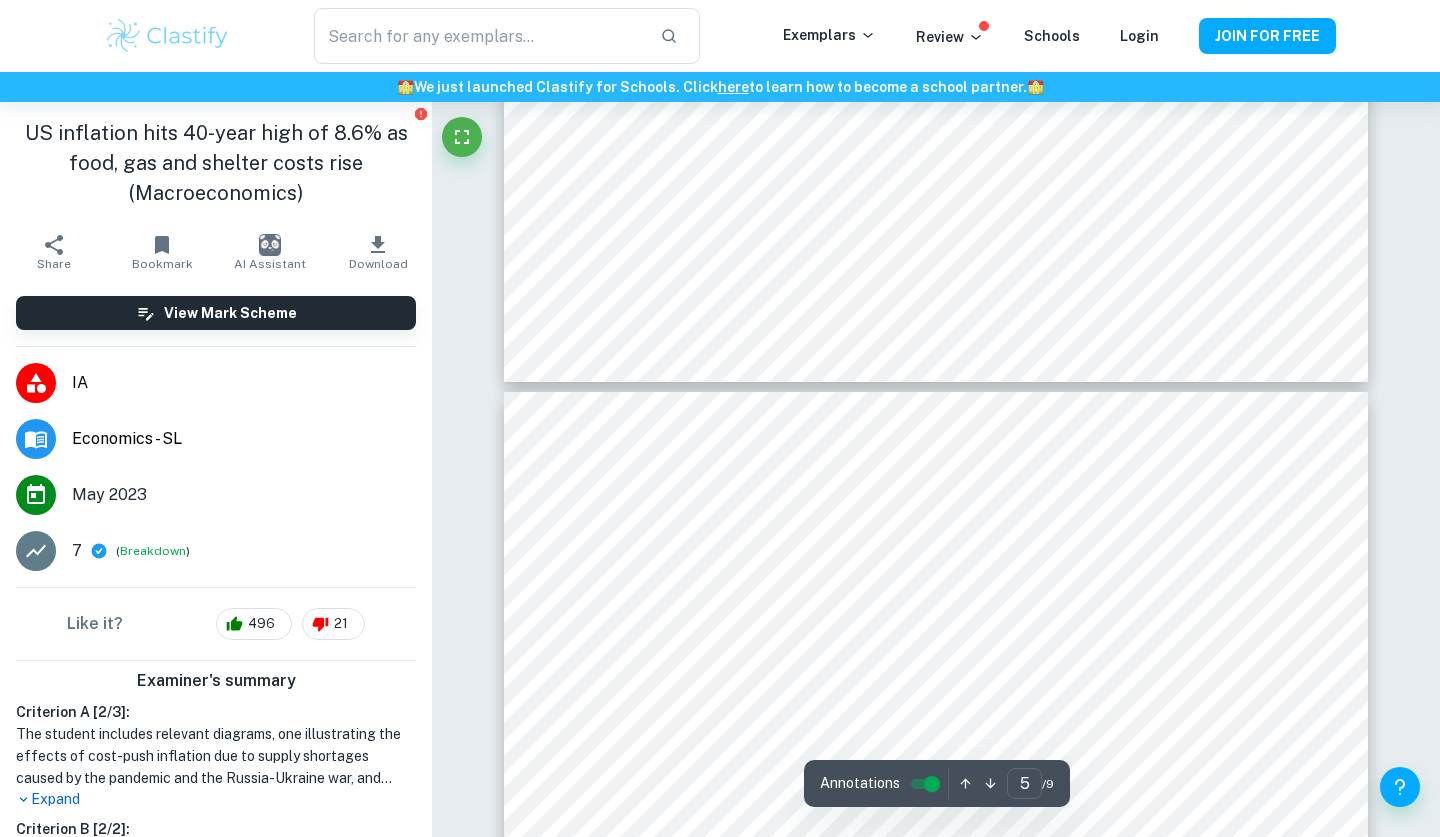 type on "6" 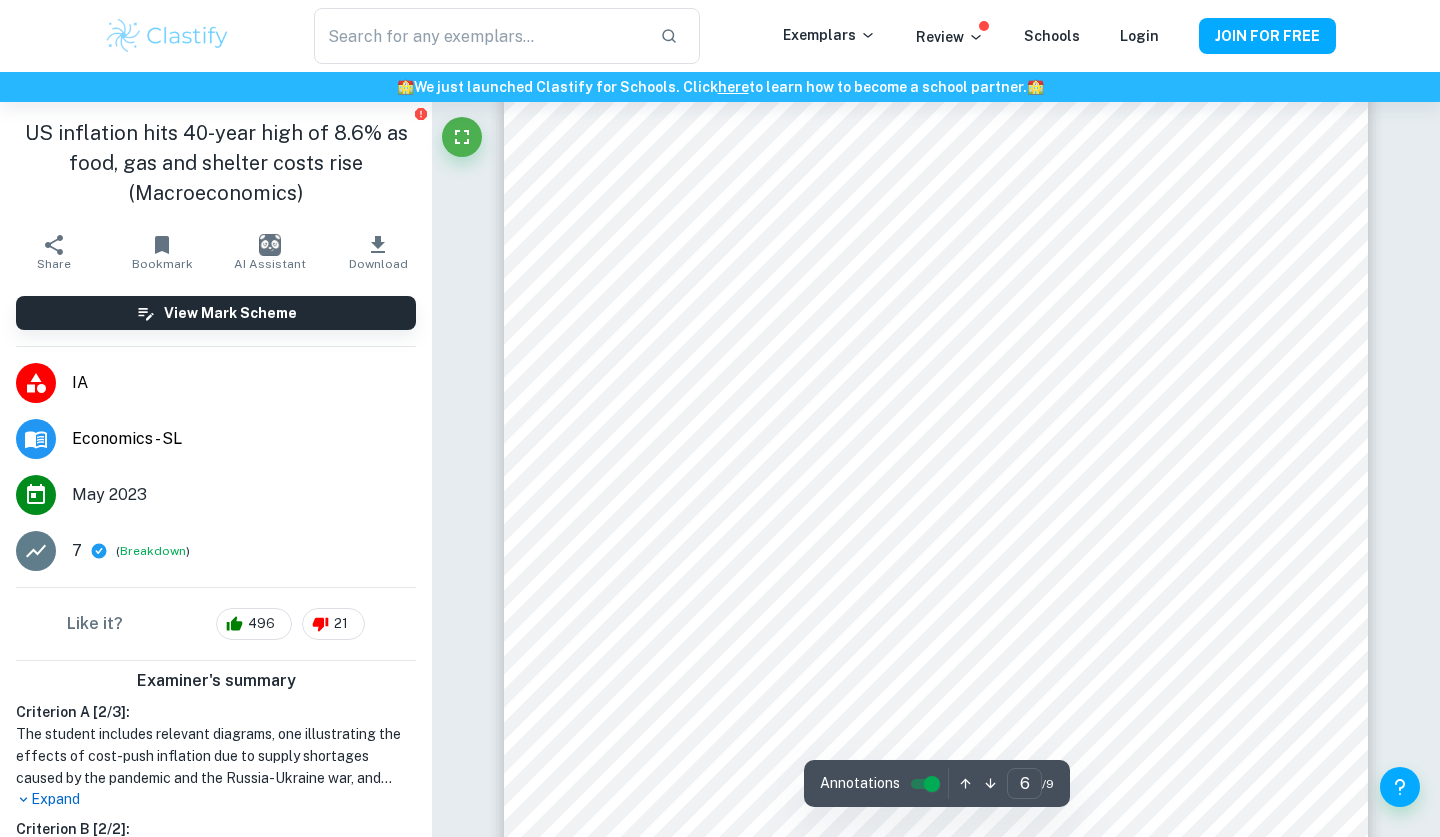 scroll, scrollTop: 6850, scrollLeft: 0, axis: vertical 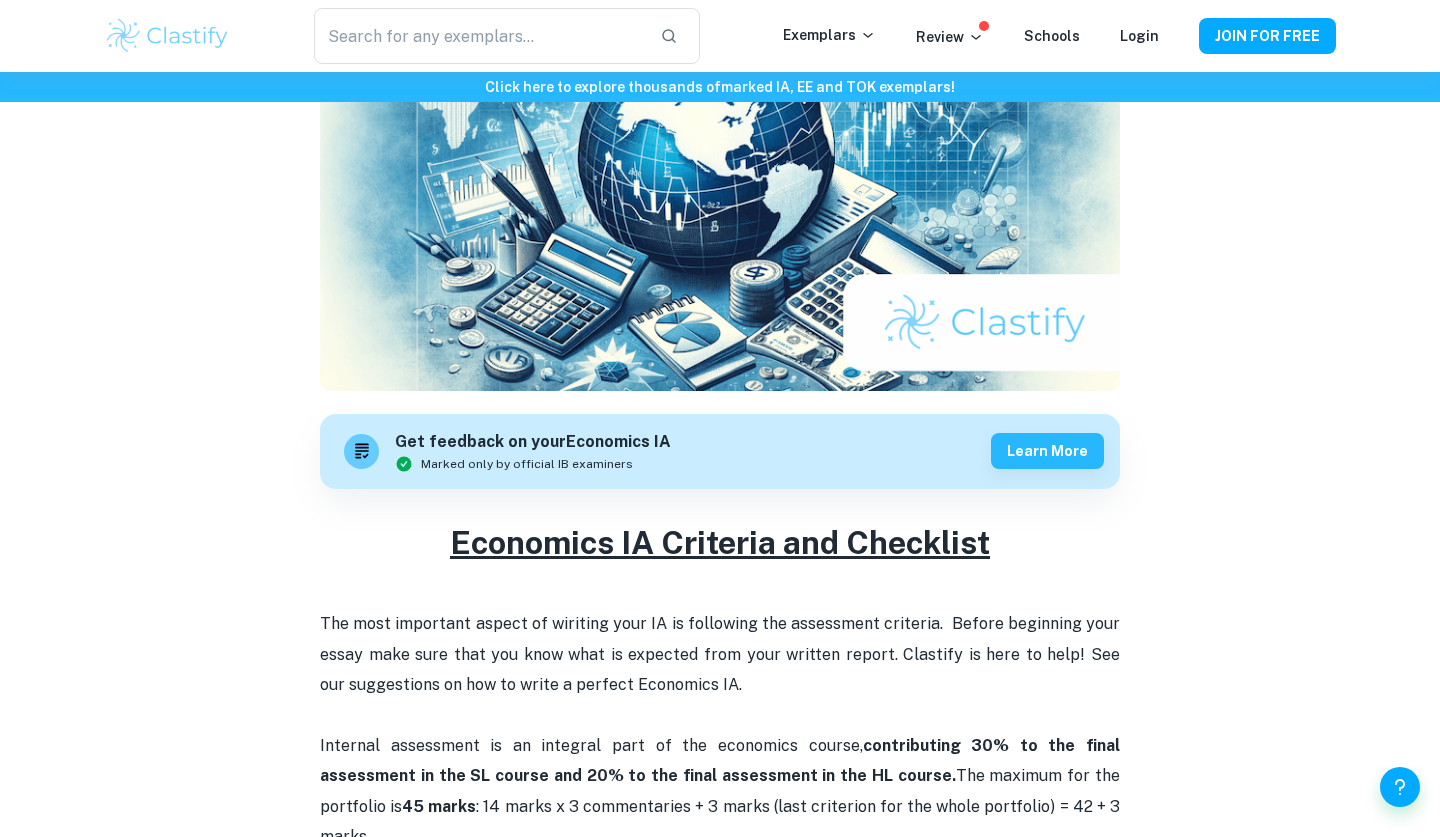 checkbox on "true" 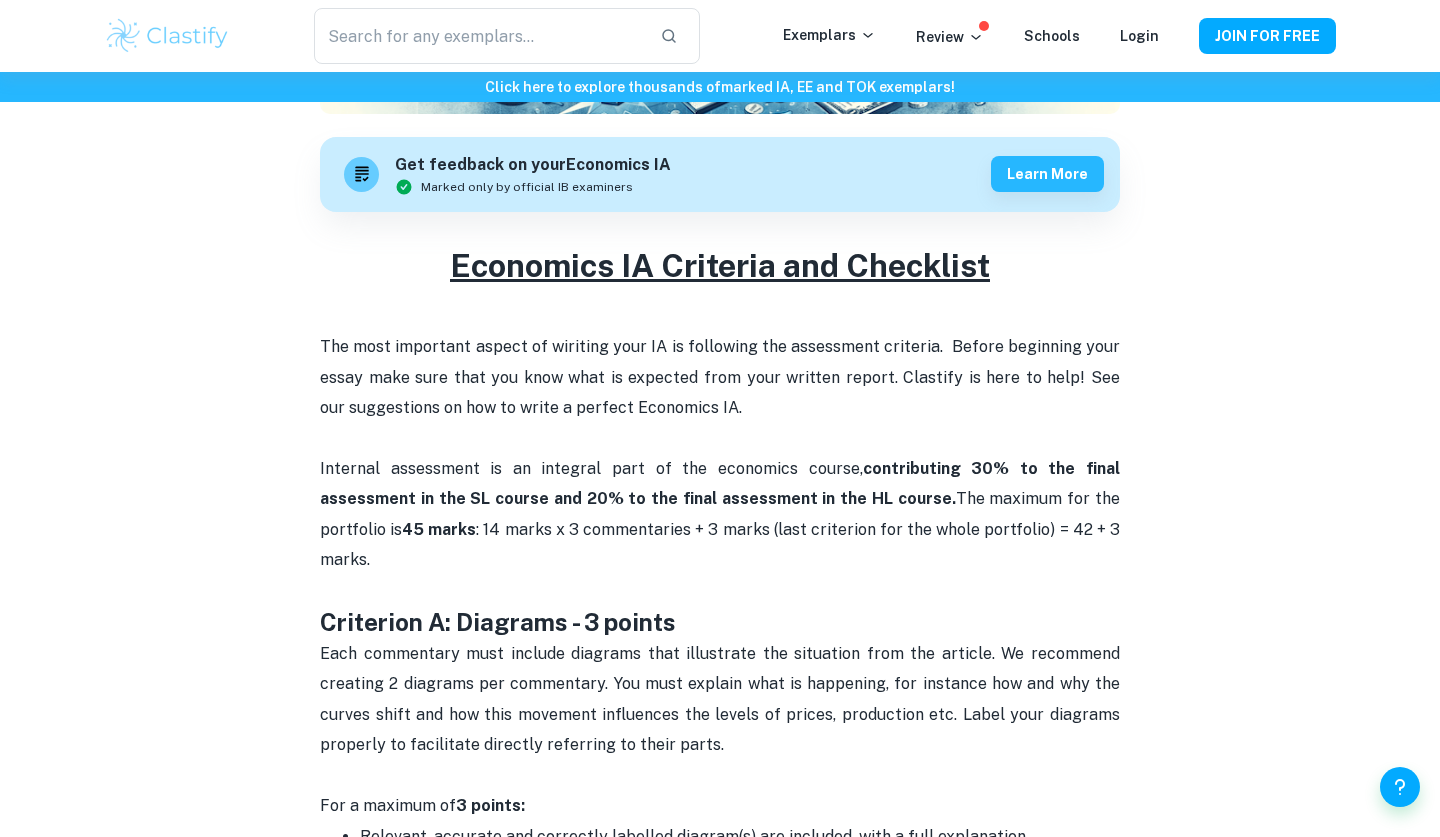 scroll, scrollTop: 940, scrollLeft: 0, axis: vertical 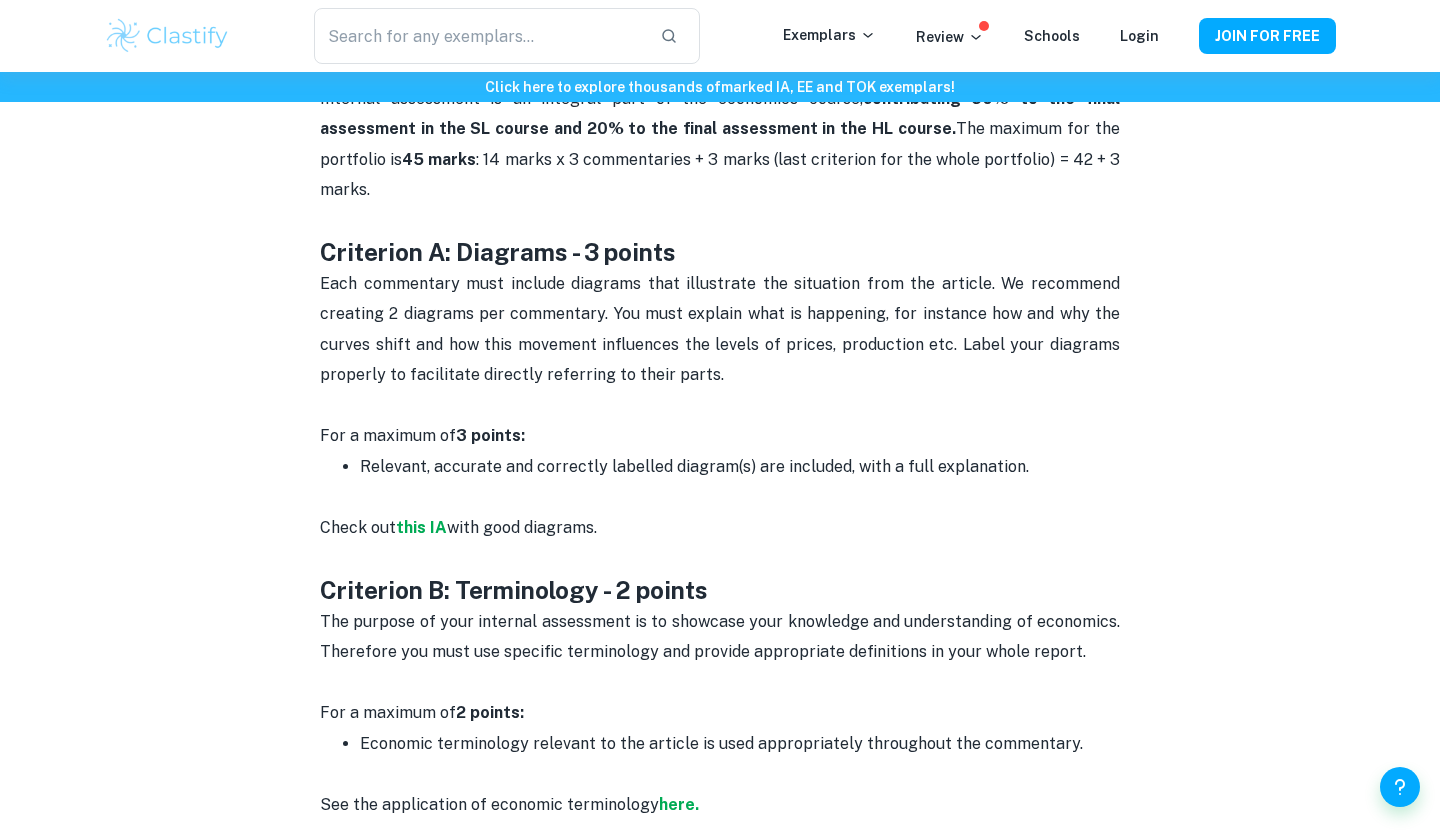 click on "​ Exemplars Review Schools Login JOIN FOR FREE" at bounding box center (720, 36) 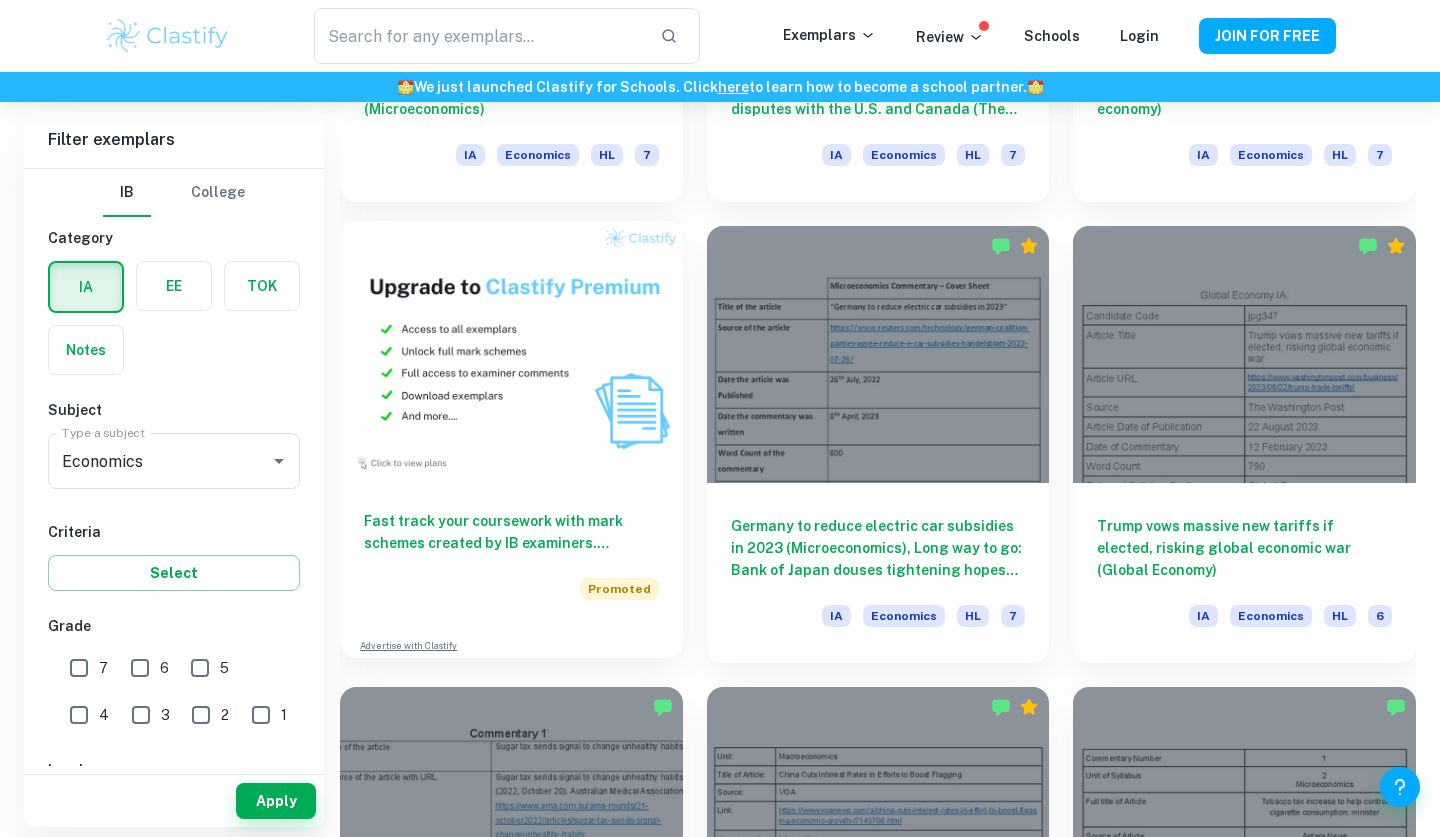 scroll, scrollTop: 1440, scrollLeft: 0, axis: vertical 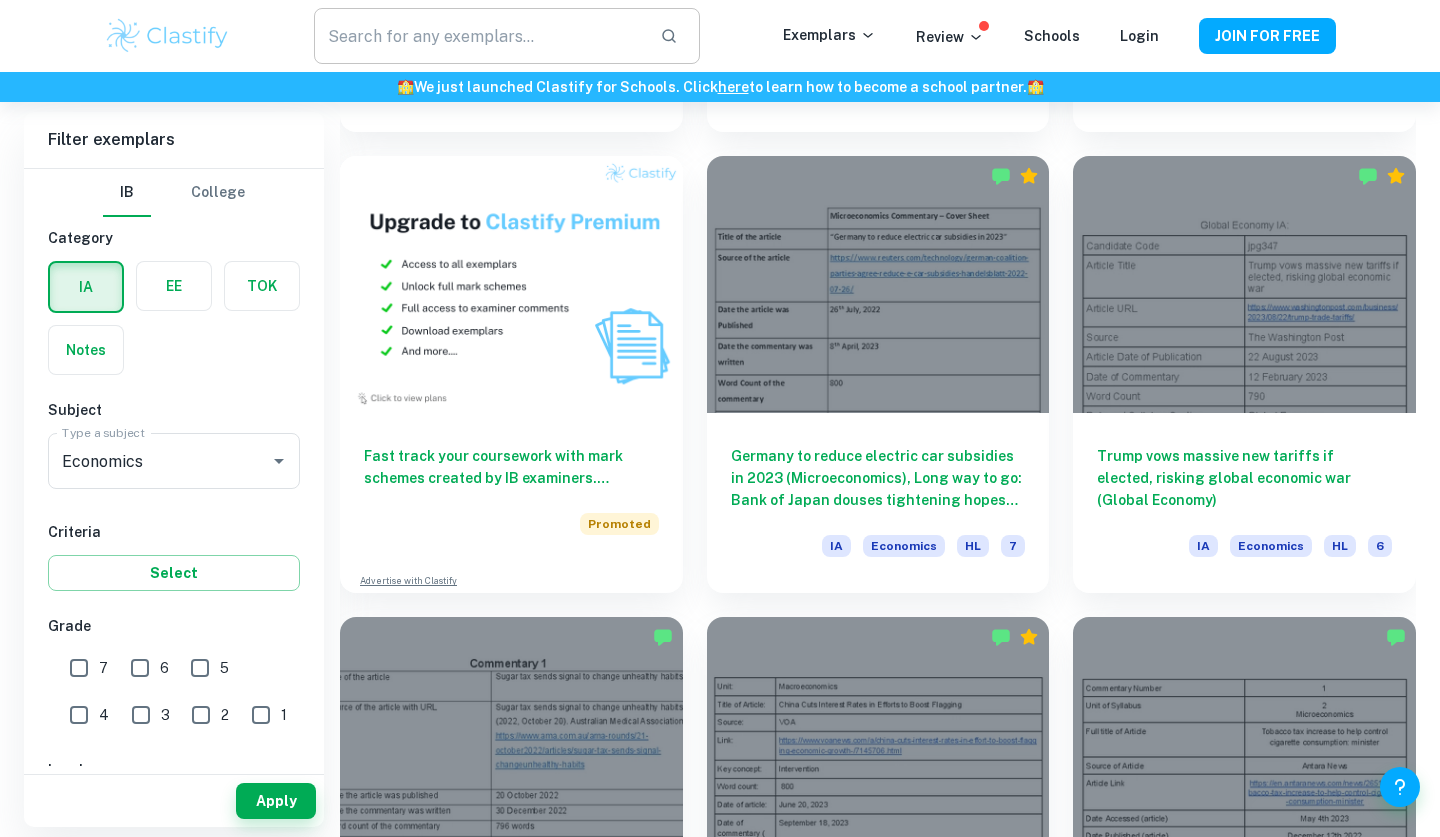 click at bounding box center (479, 36) 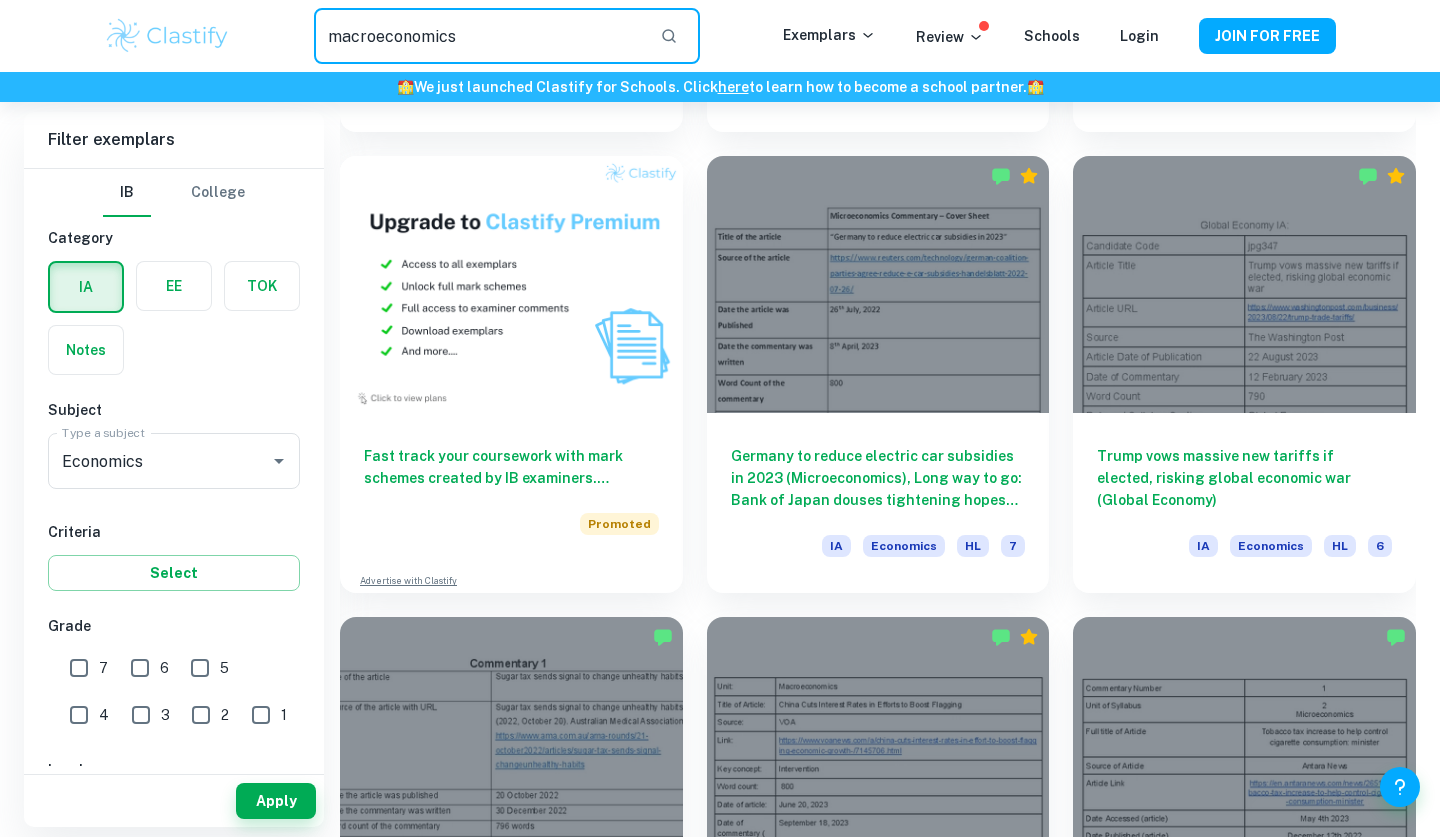type on "macroeconomics" 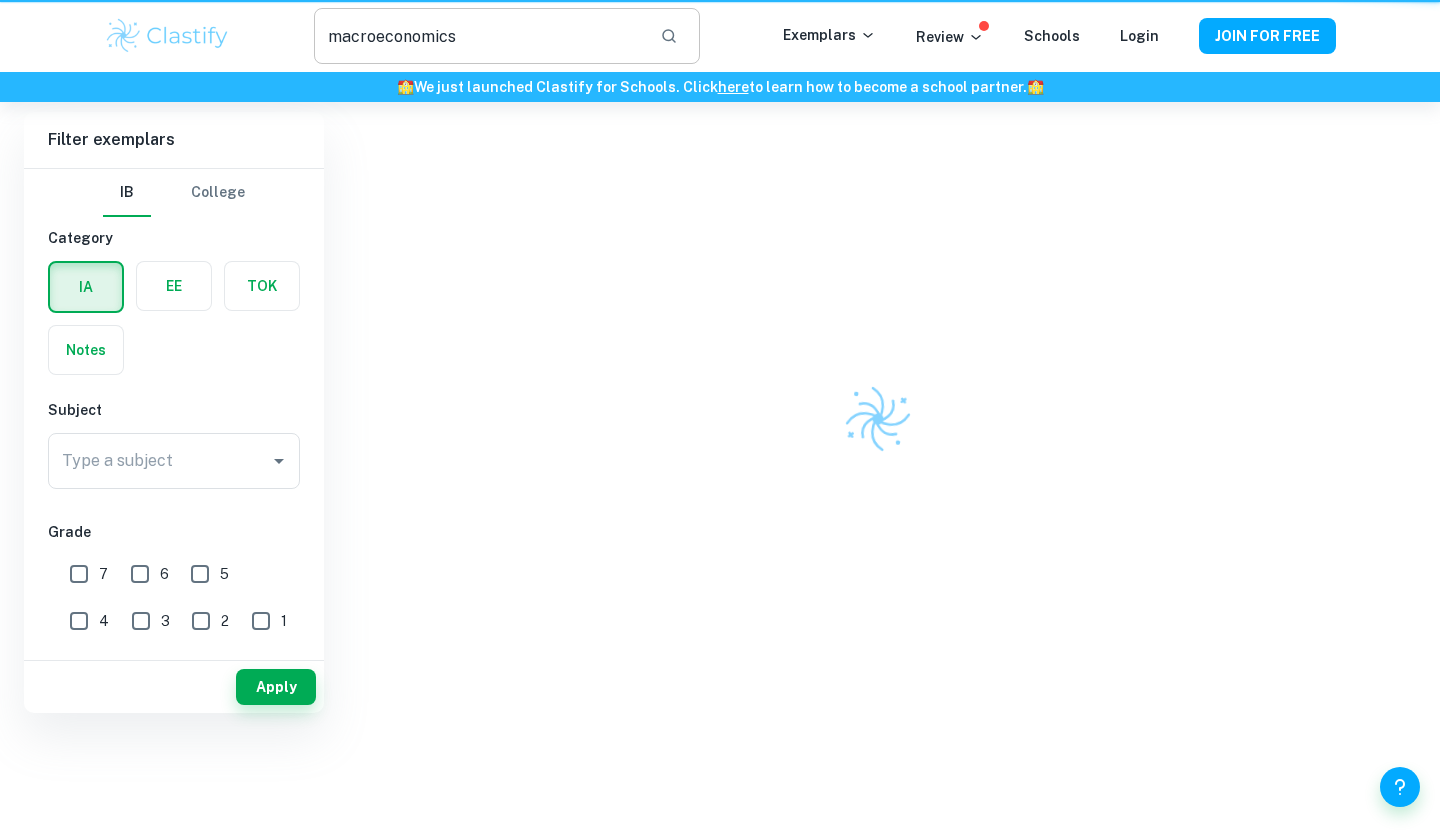 scroll, scrollTop: 0, scrollLeft: 0, axis: both 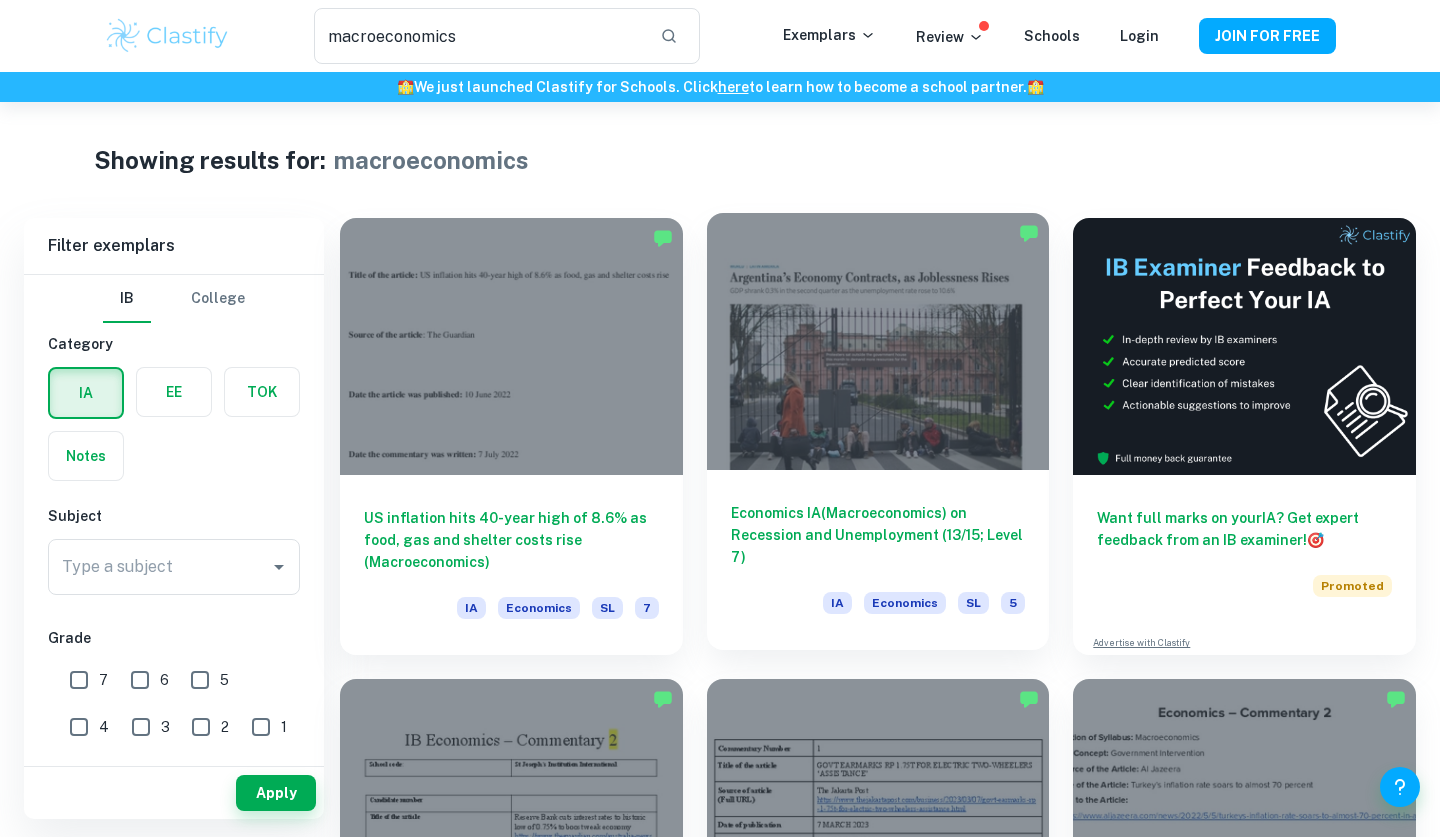 click at bounding box center [878, 341] 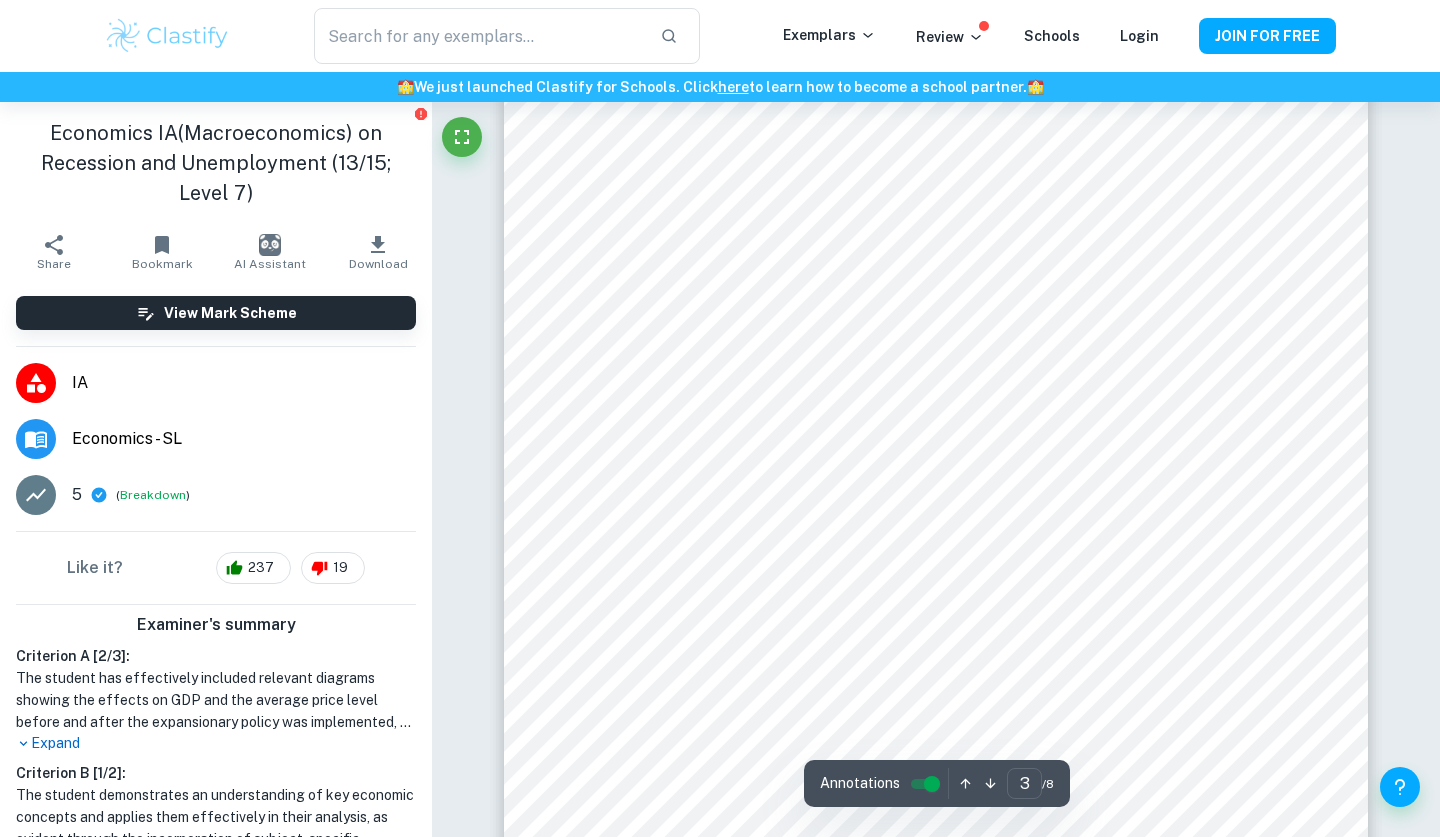 scroll, scrollTop: 2946, scrollLeft: 0, axis: vertical 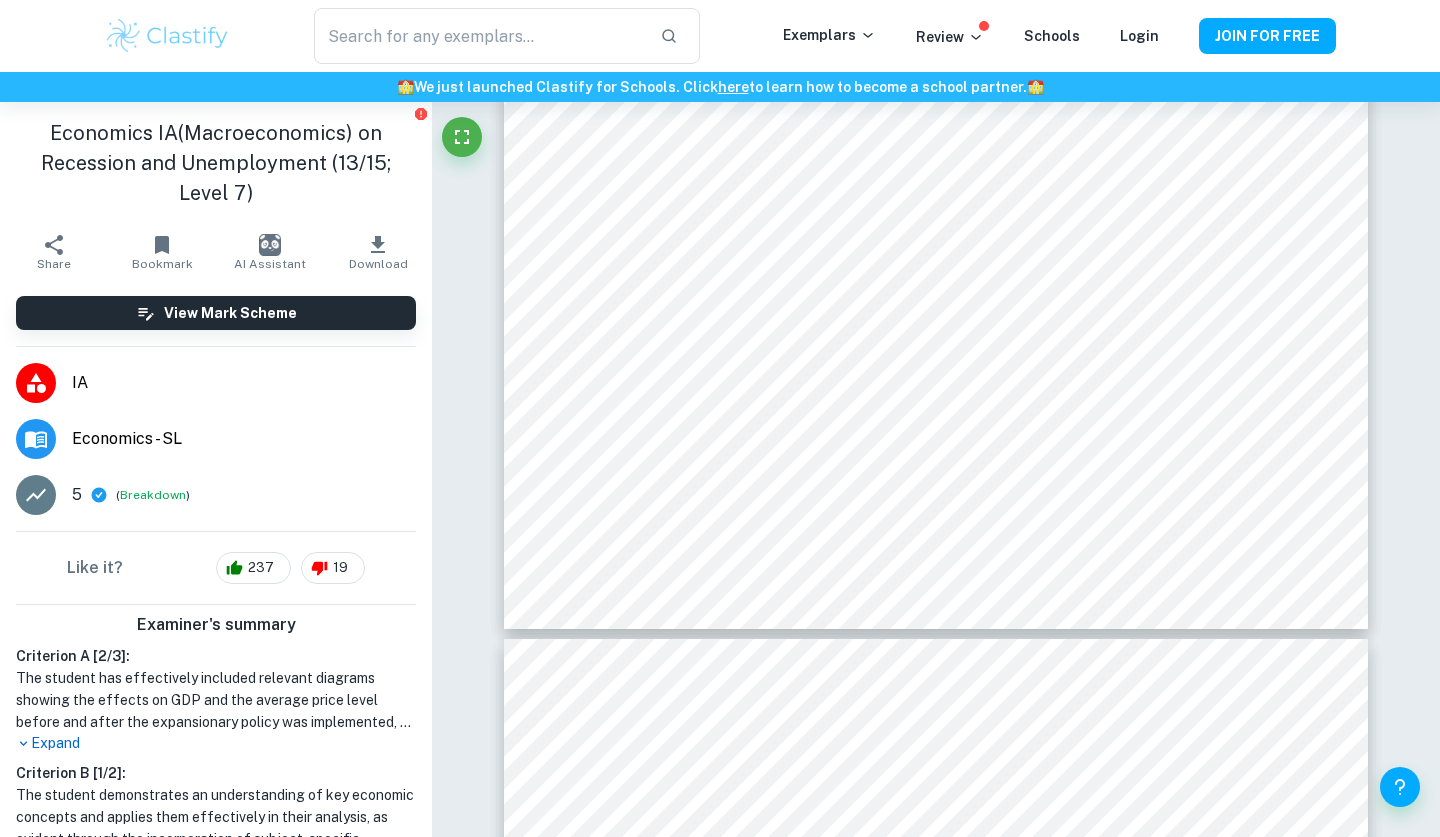 type on "4" 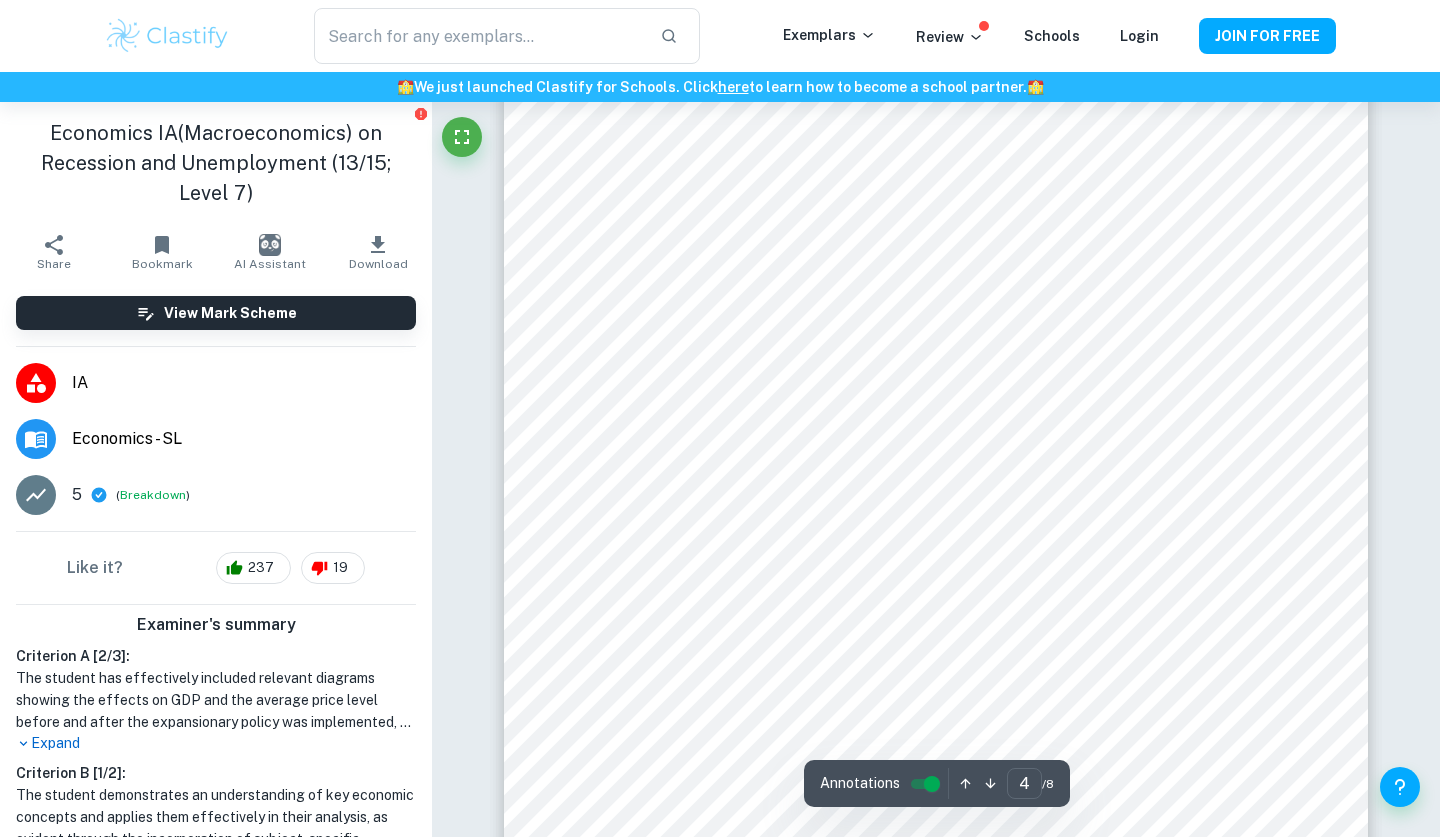 scroll, scrollTop: 3848, scrollLeft: 0, axis: vertical 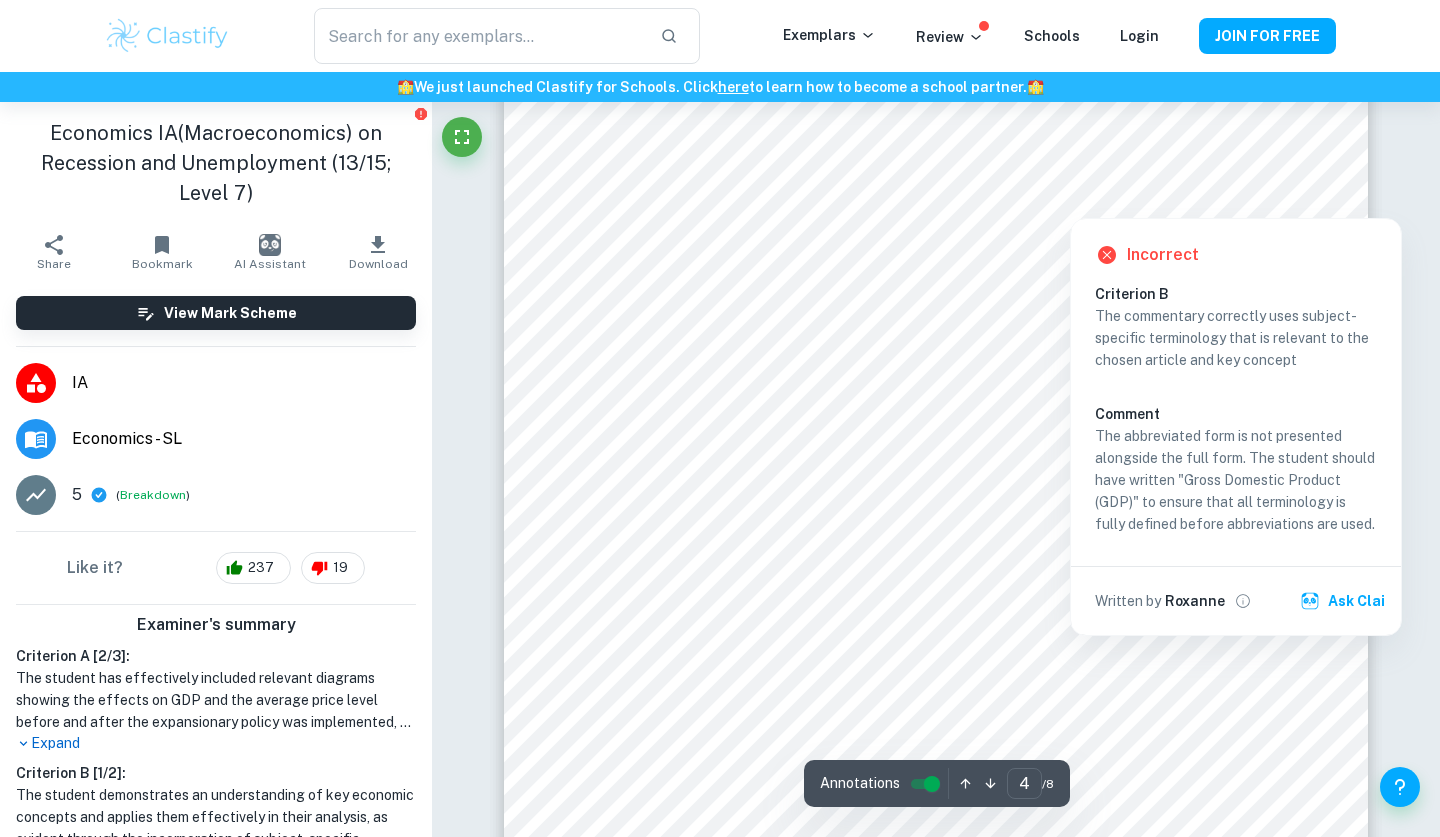 click on "Incorrect Criterion B The commentary correctly uses subject-specific terminology that is relevant to the chosen article and key concept Comment The abbreviated form is not presented alongside the full form. The student should have written "Gross Domestic Product (GDP)" to ensure that all terminology is fully defined before abbreviations are used. Written by Roxanne Ask Clai" at bounding box center (1236, 422) 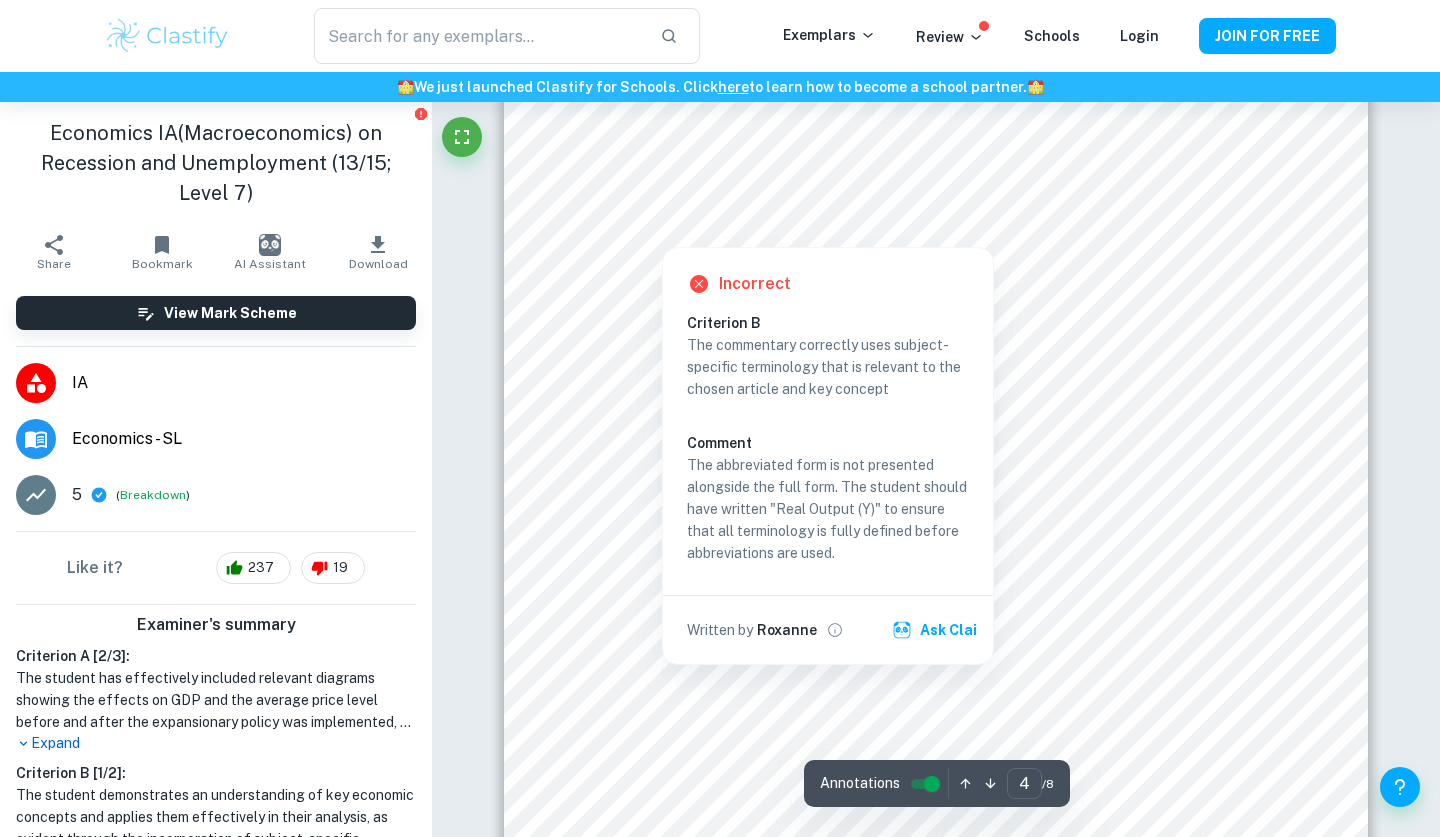 click at bounding box center (1216, 206) 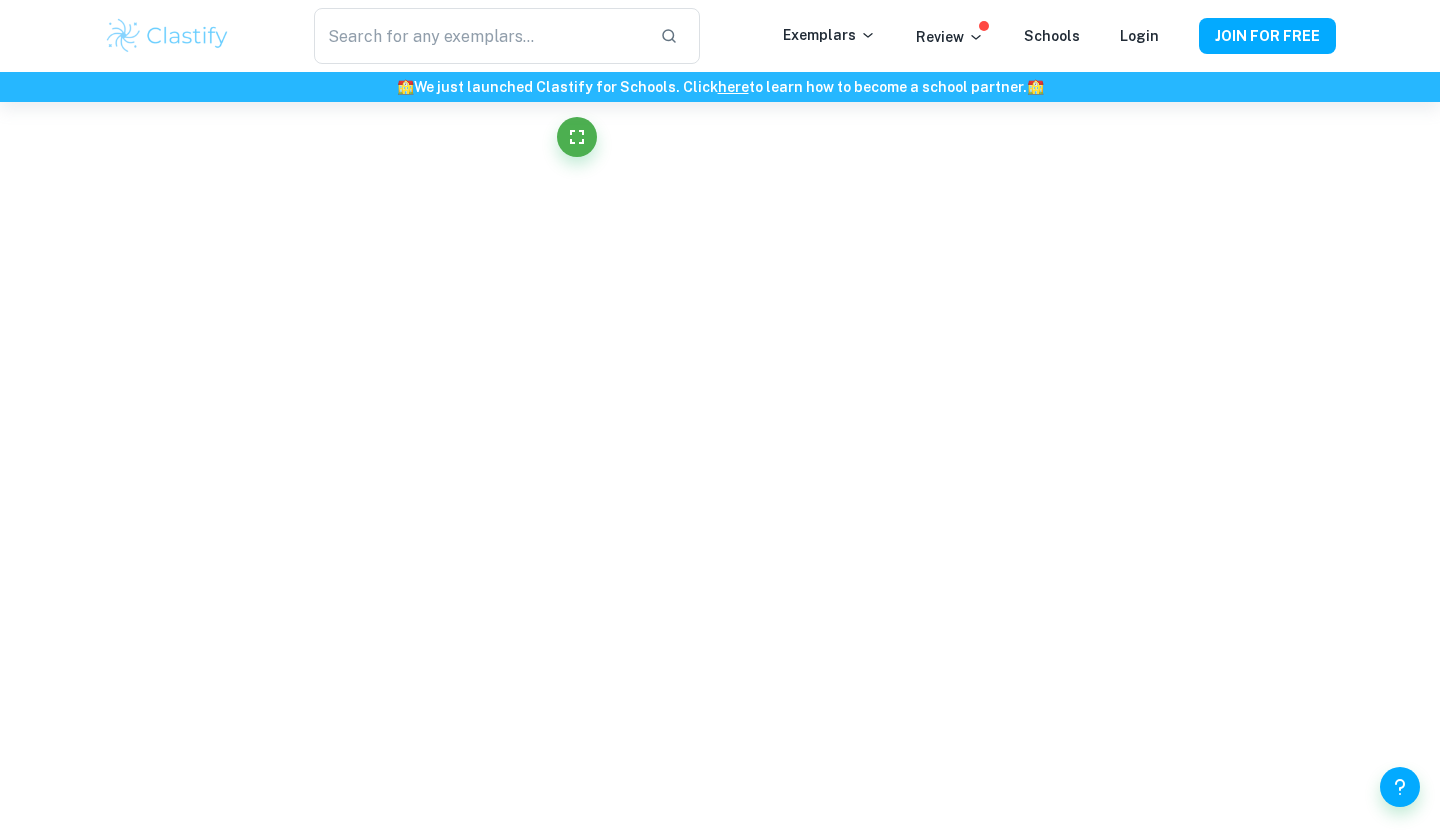 scroll, scrollTop: 3676, scrollLeft: 0, axis: vertical 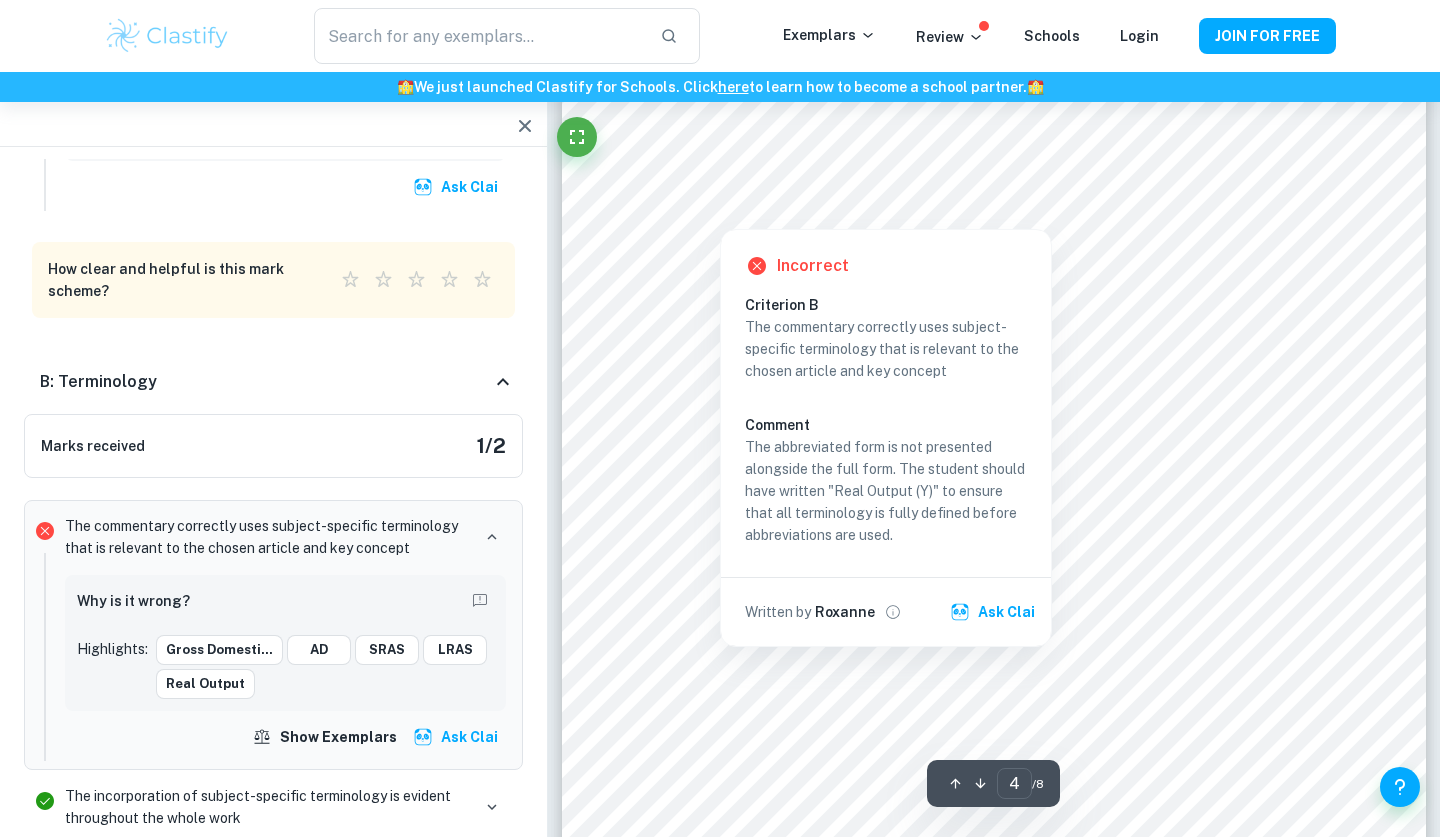 click at bounding box center [1274, 188] 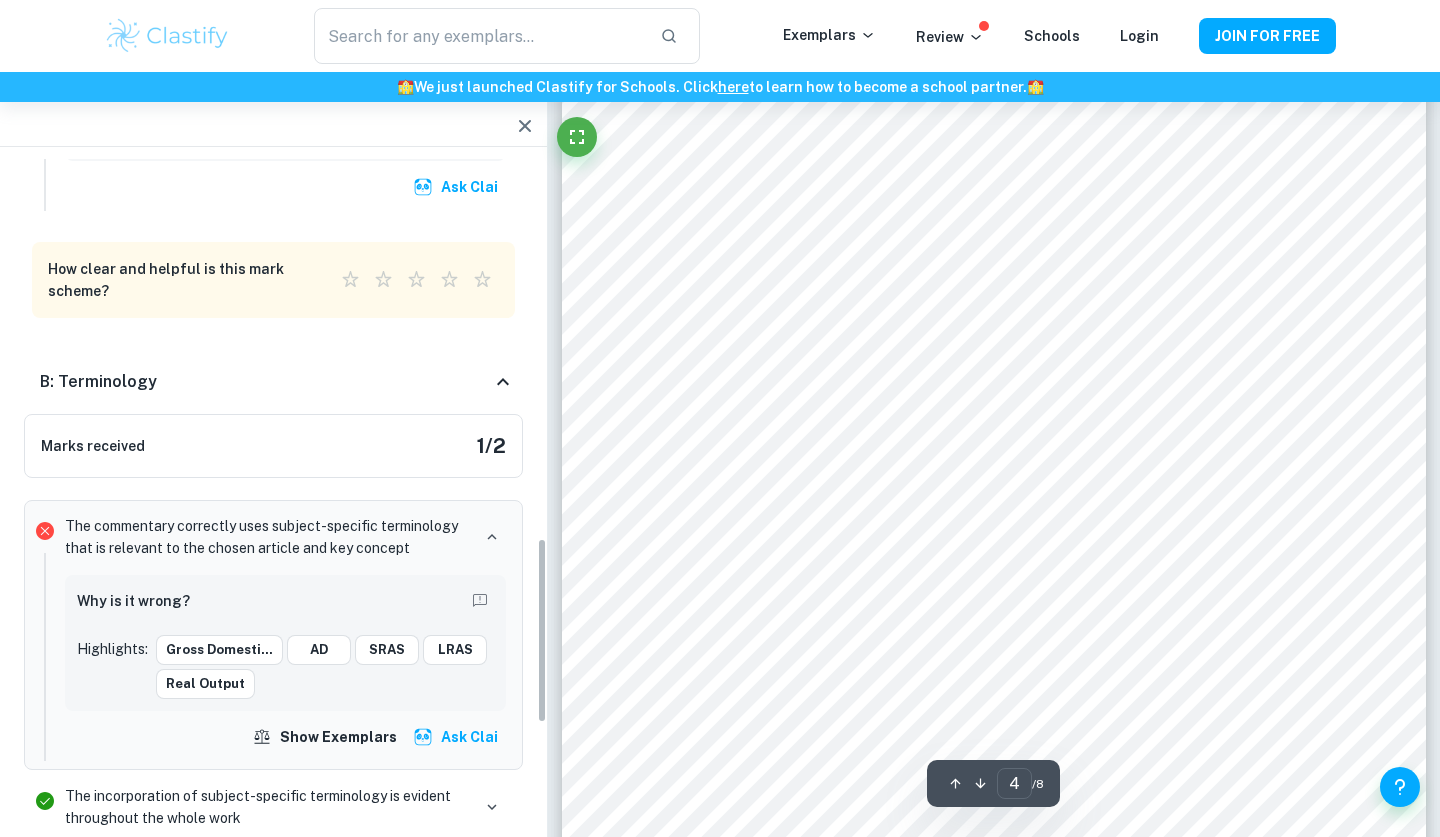 scroll, scrollTop: 1362, scrollLeft: 0, axis: vertical 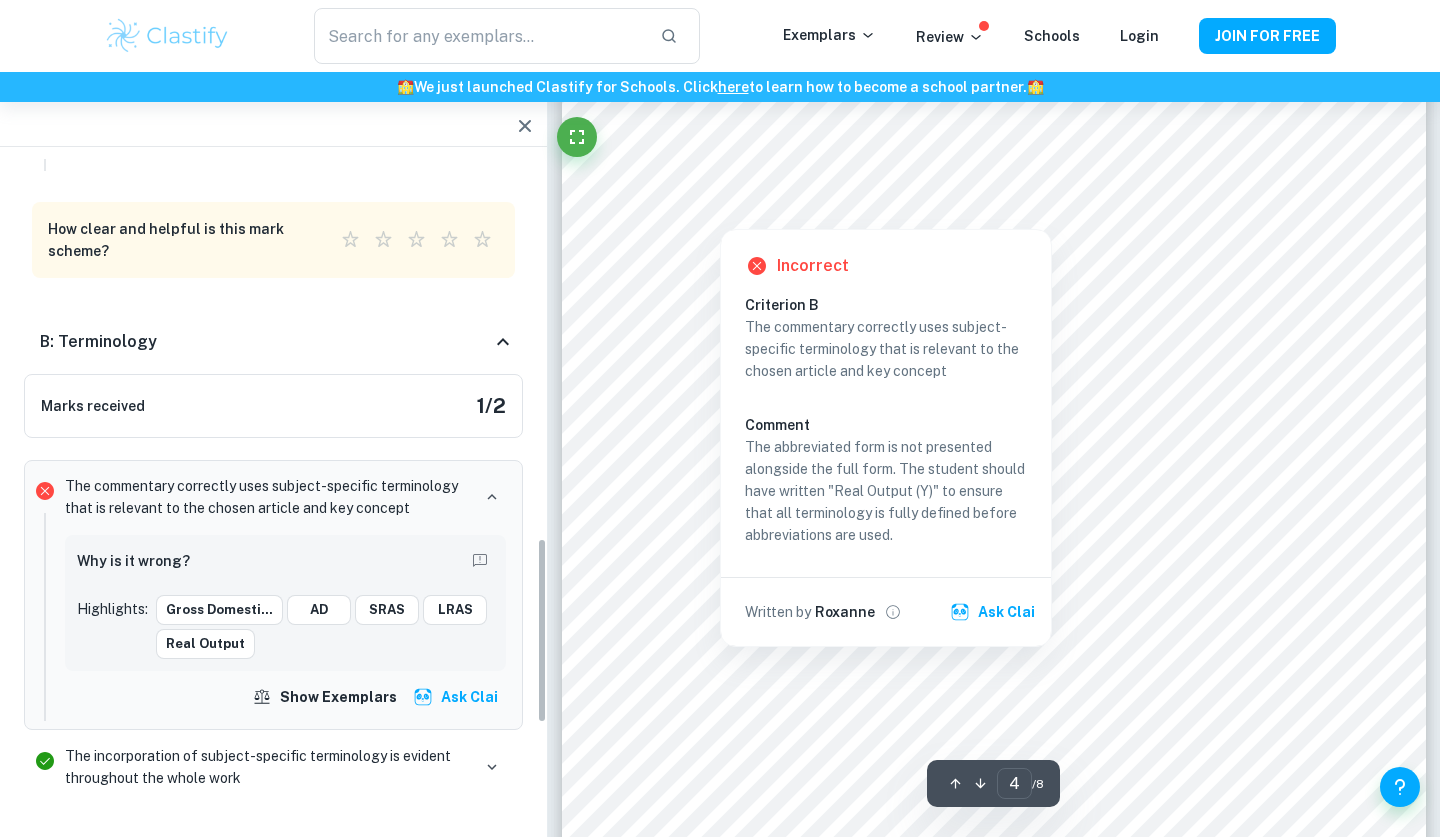 click at bounding box center [1274, 188] 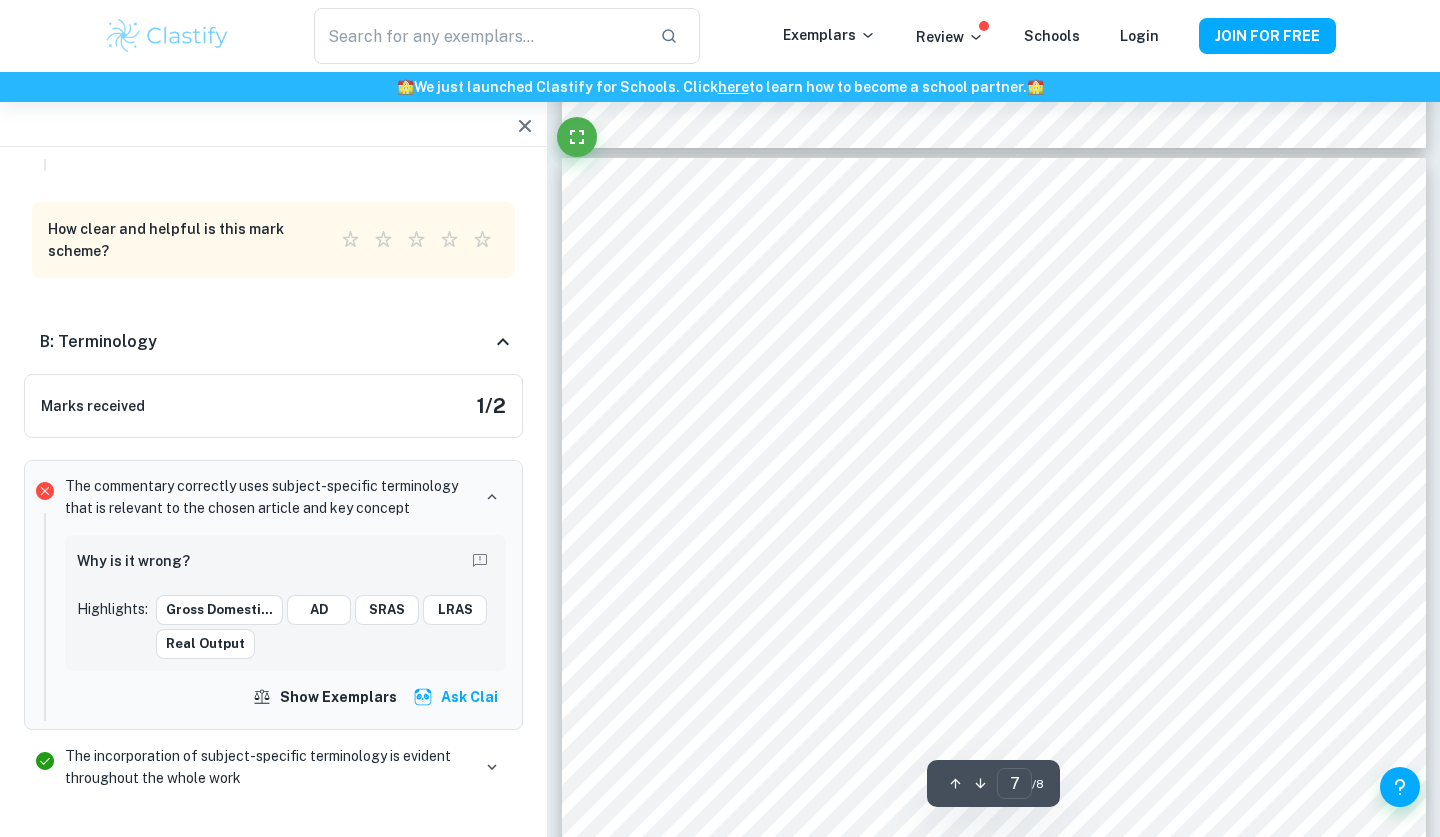 scroll, scrollTop: 6750, scrollLeft: 0, axis: vertical 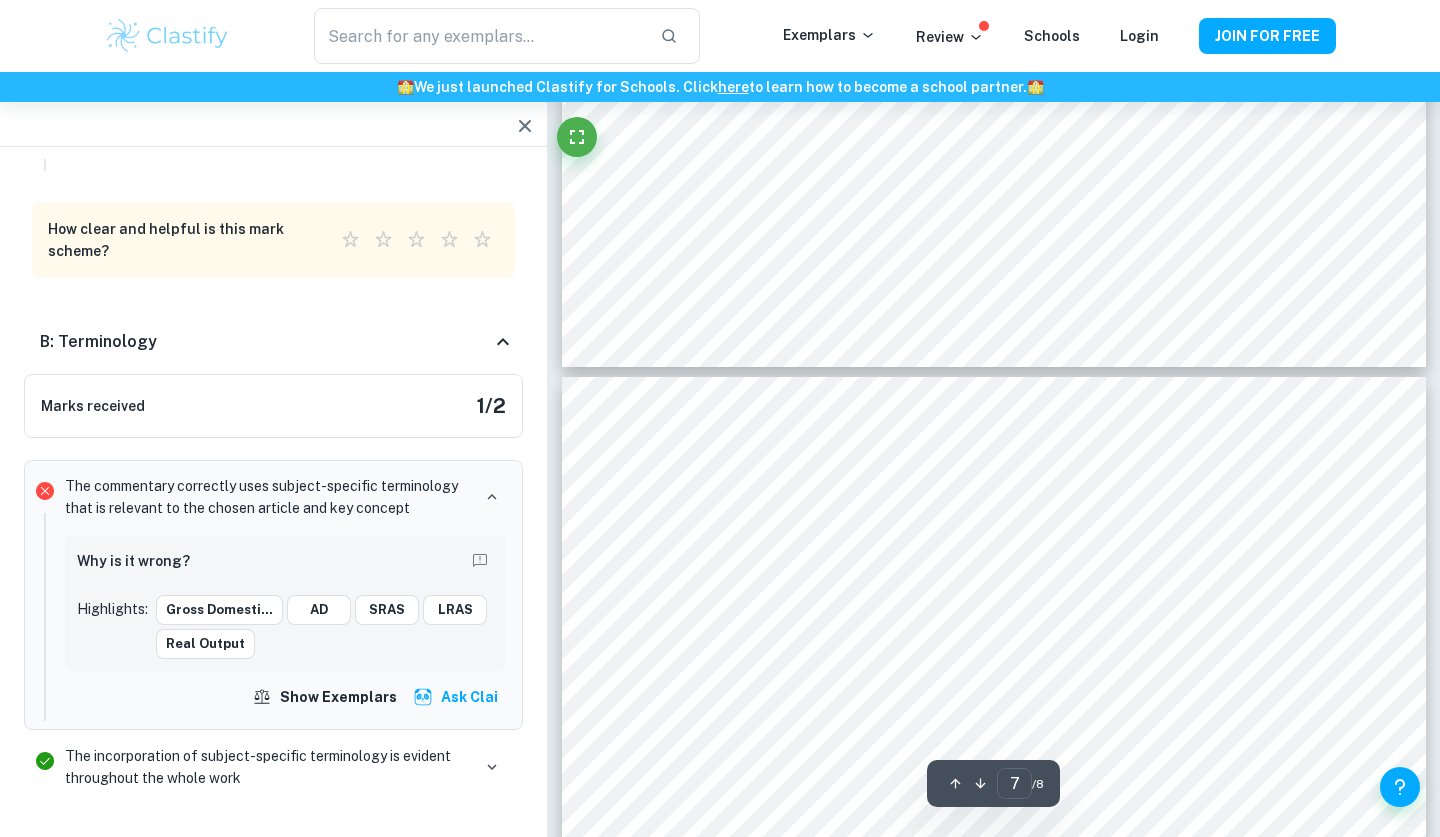 type on "6" 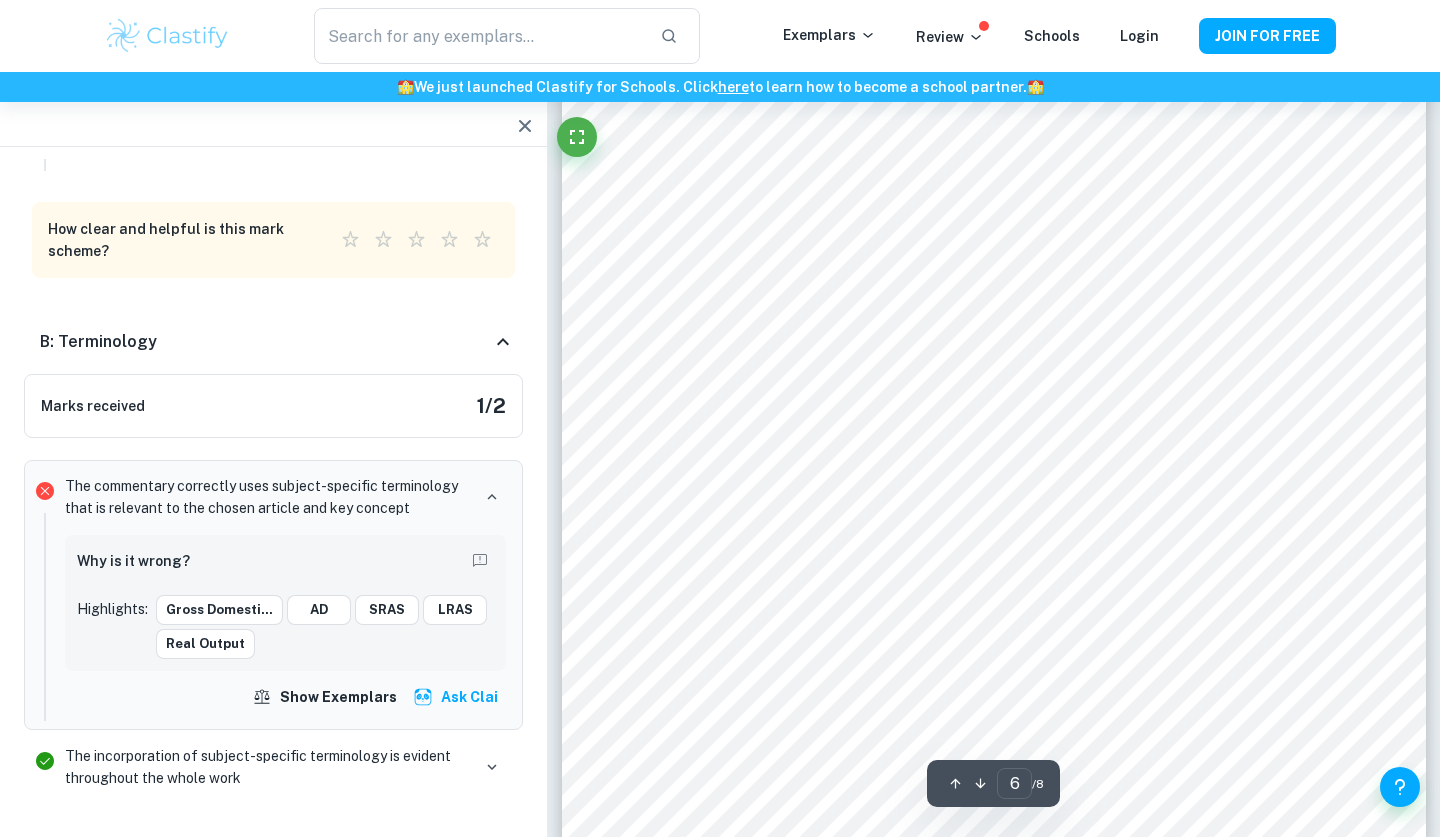 scroll, scrollTop: 5697, scrollLeft: 0, axis: vertical 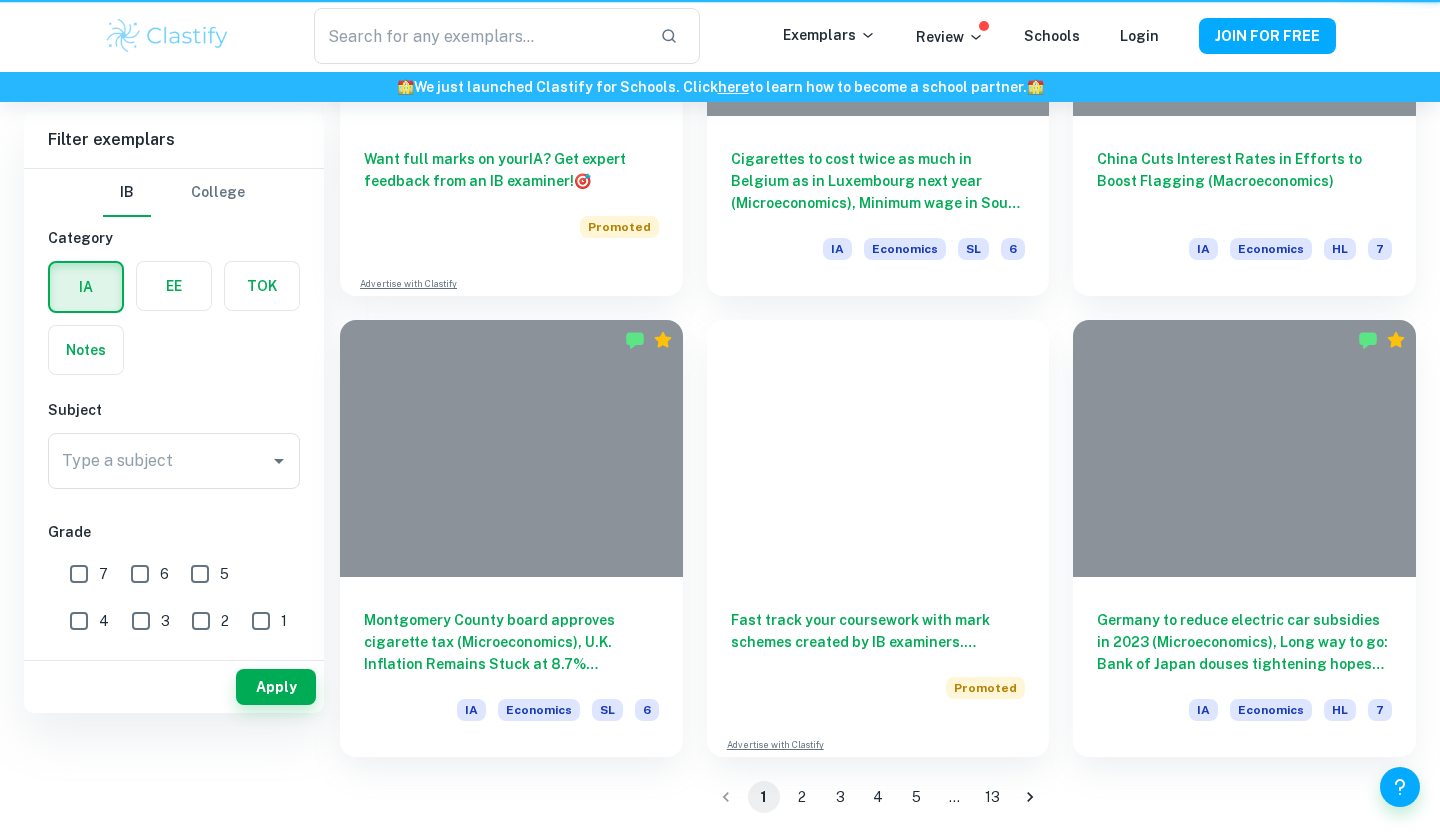 type on "macroeconomics" 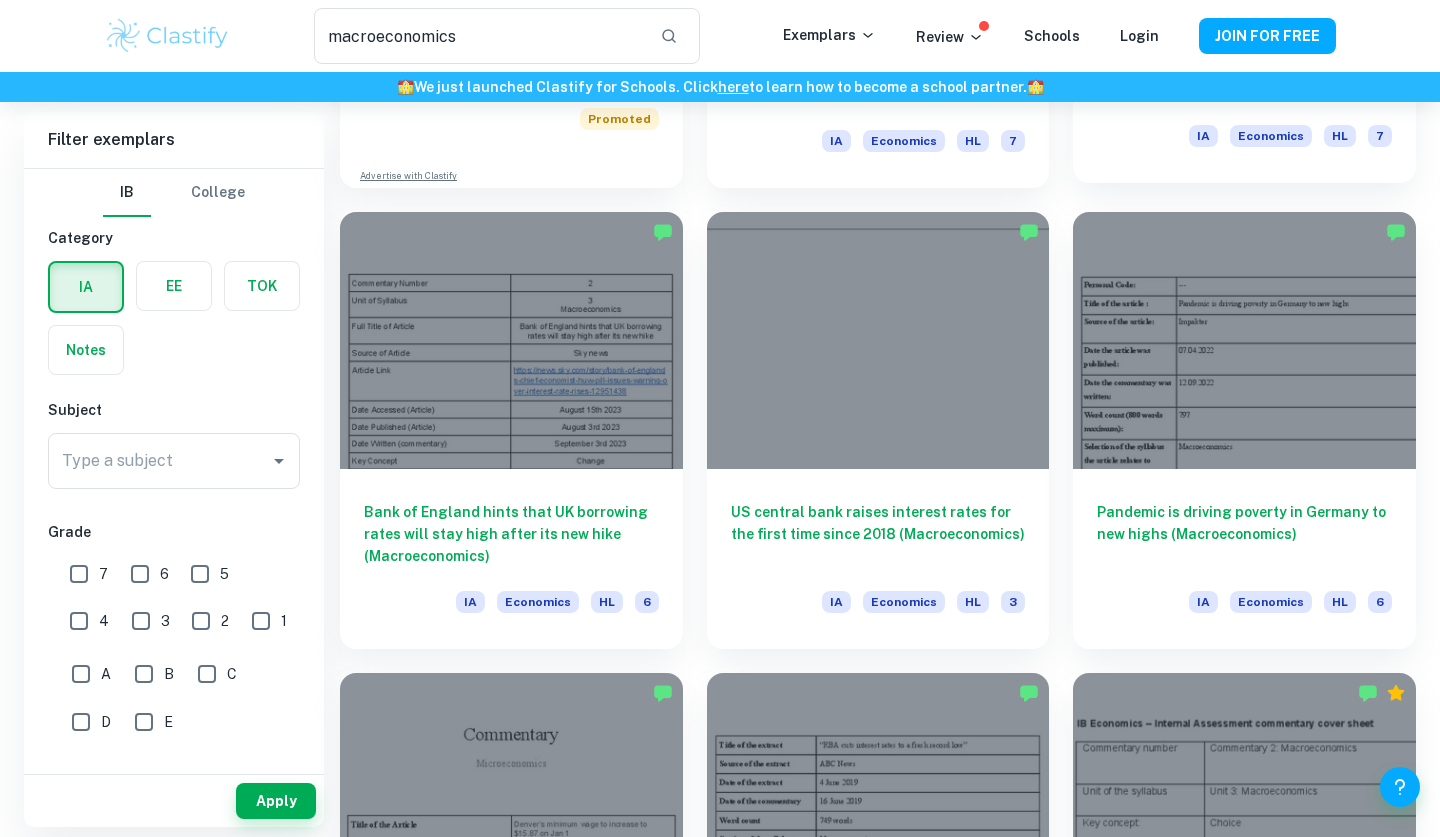 scroll, scrollTop: 1398, scrollLeft: 0, axis: vertical 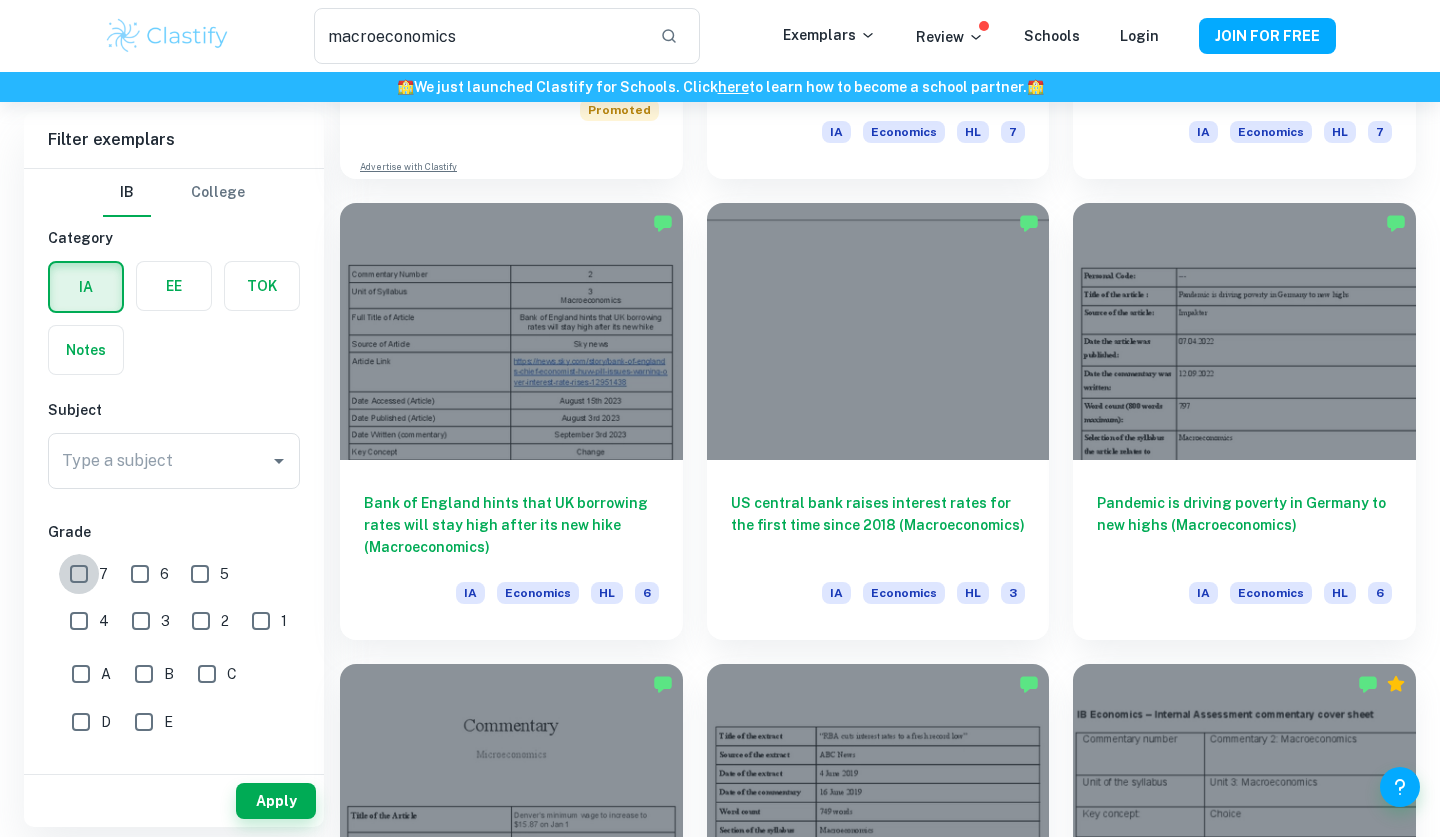 click on "7" at bounding box center [79, 574] 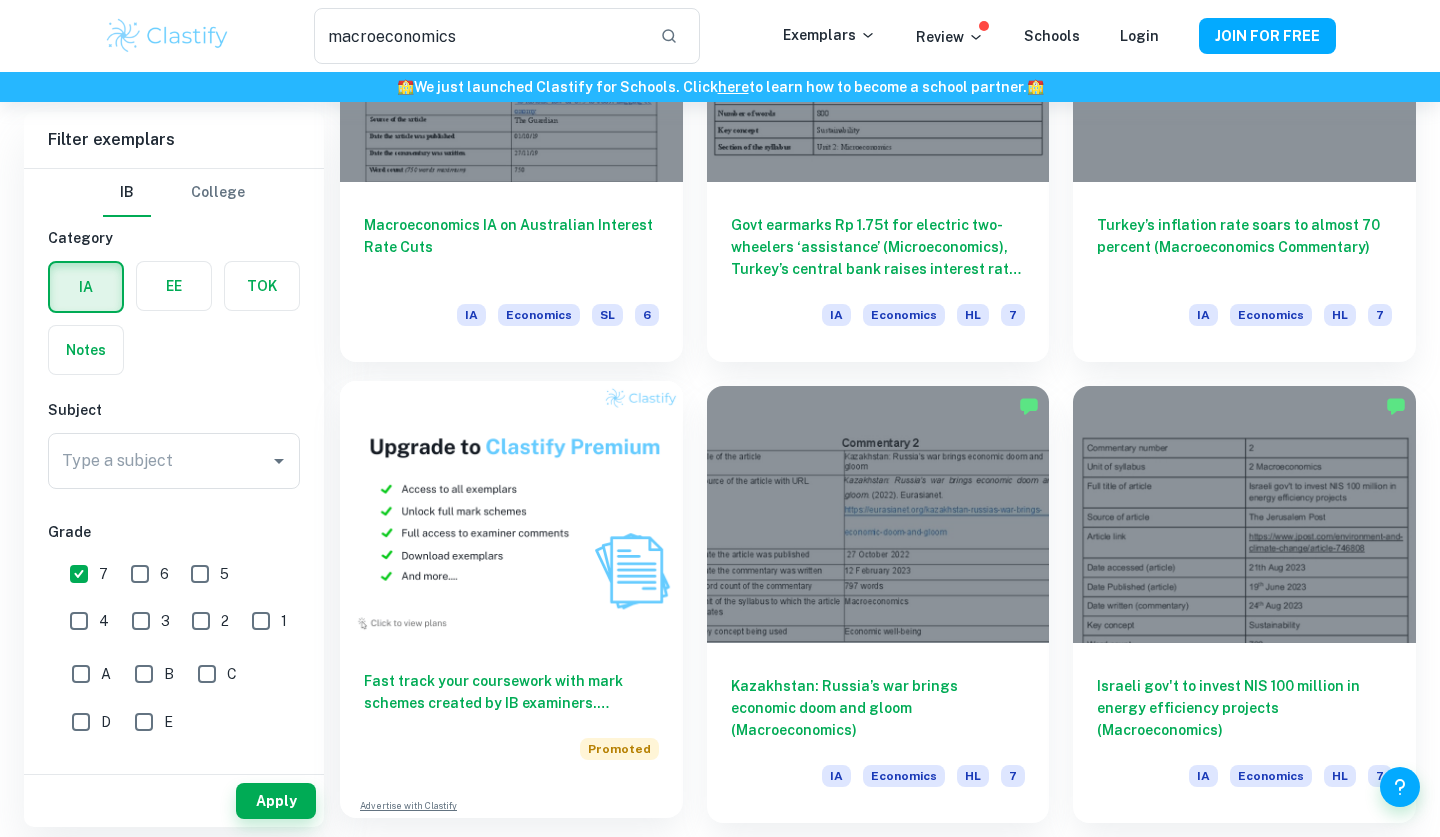 scroll, scrollTop: 755, scrollLeft: 0, axis: vertical 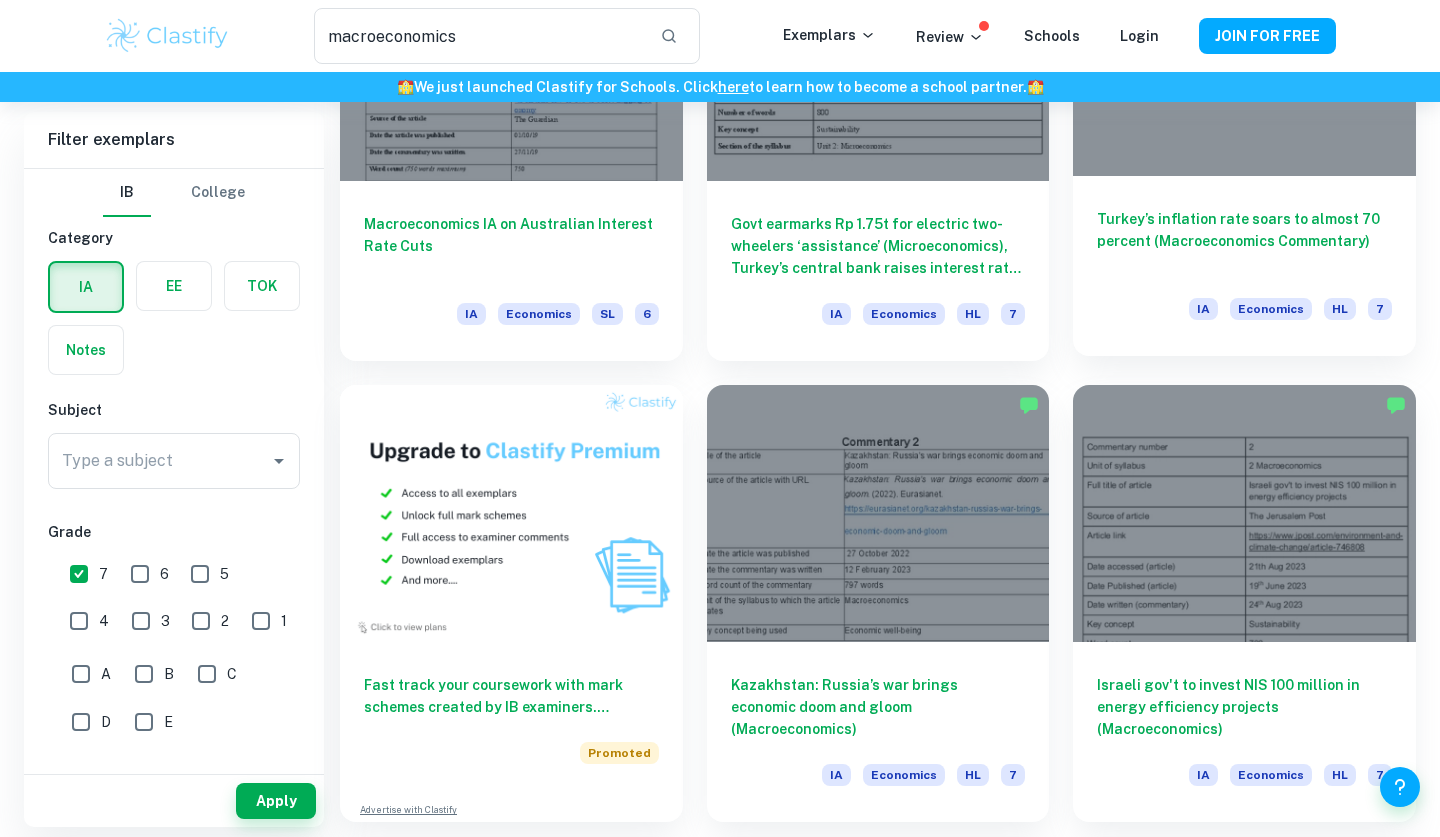 click on "Turkey’s inflation rate soars to almost 70 percent (Macroeconomics Commentary)" at bounding box center [1244, 241] 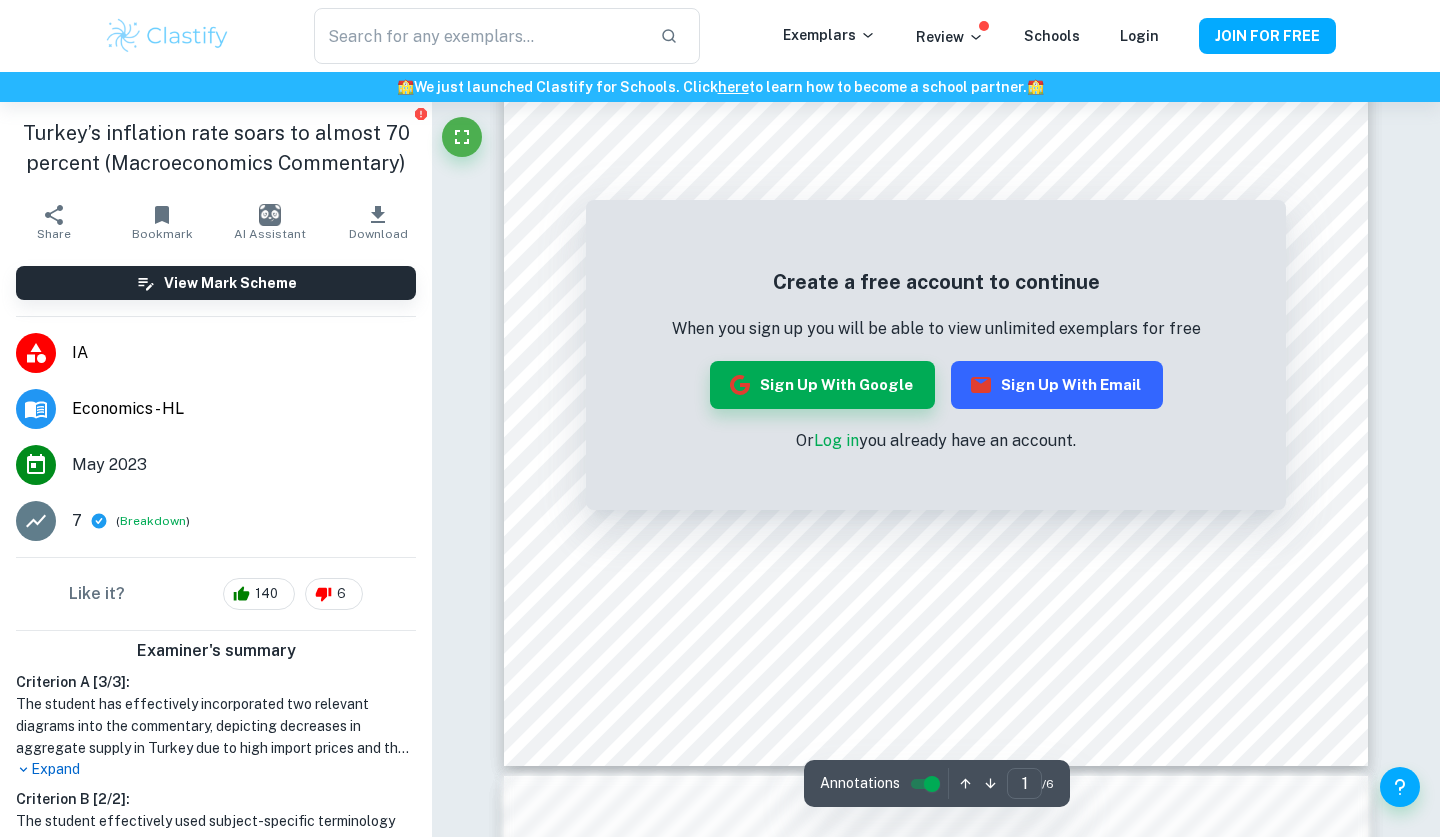 scroll, scrollTop: 587, scrollLeft: 0, axis: vertical 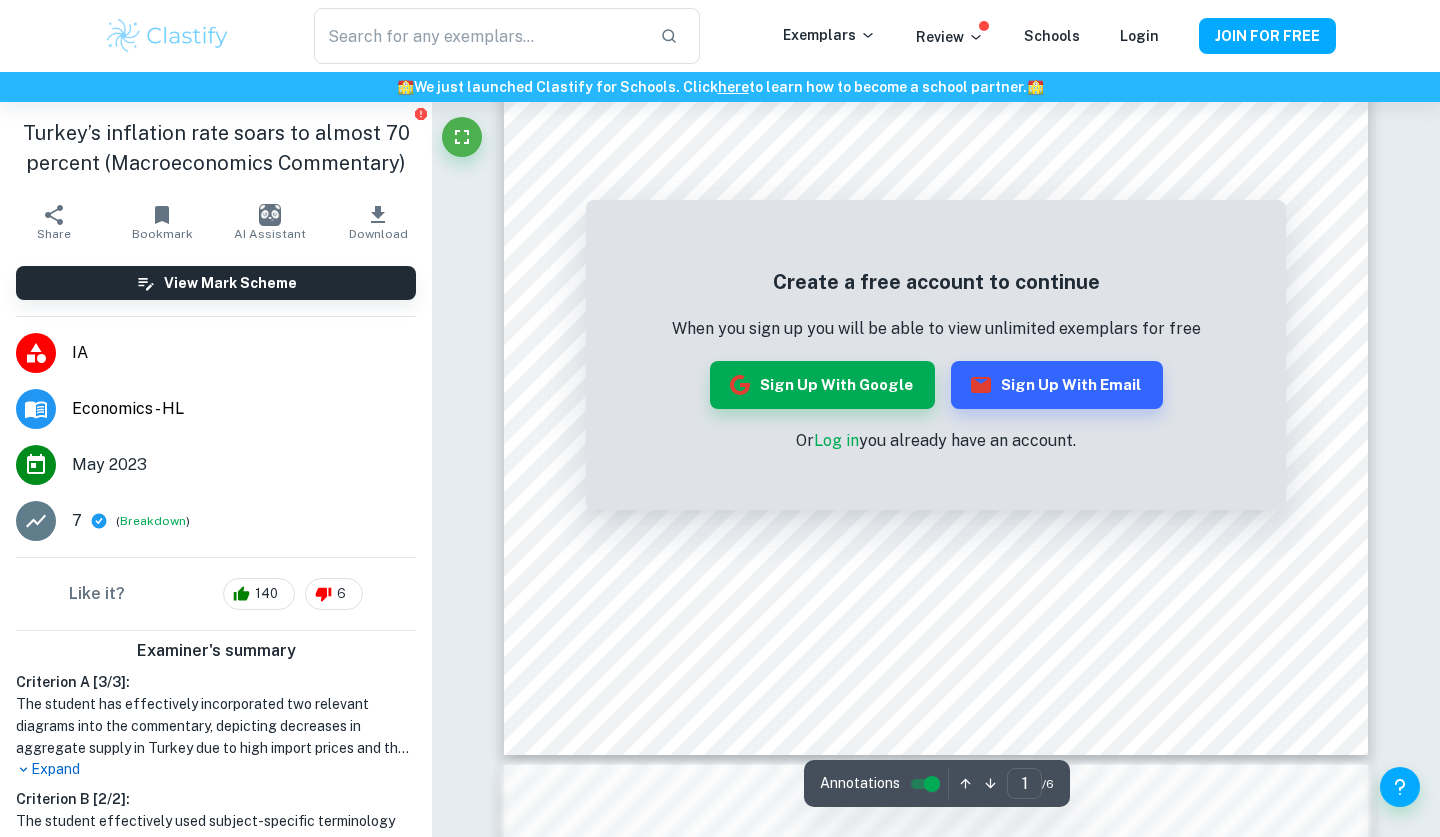 click on "Or  Log in  you already have an account." at bounding box center (936, 441) 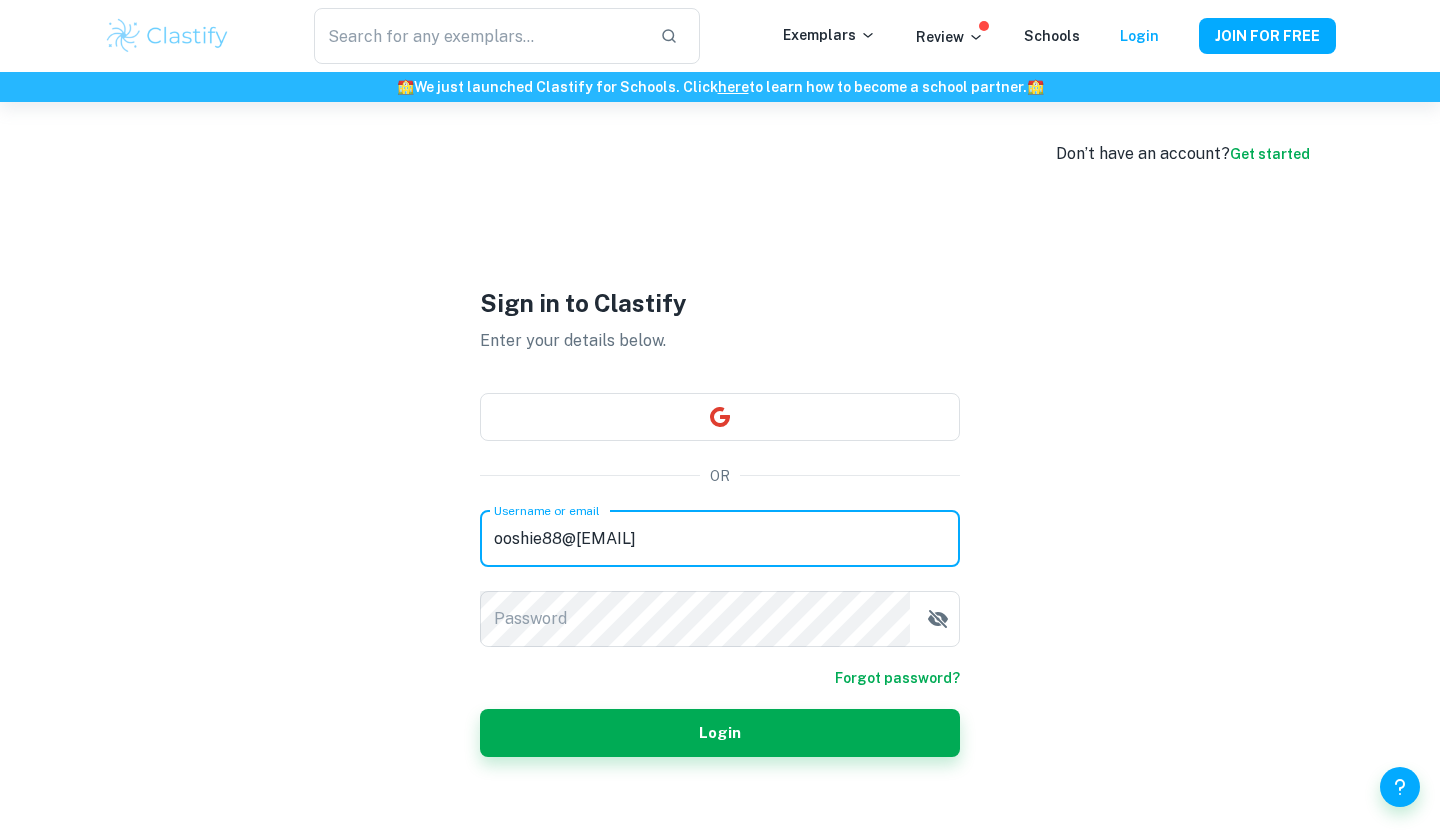 type on "ooshie88@gmail.com" 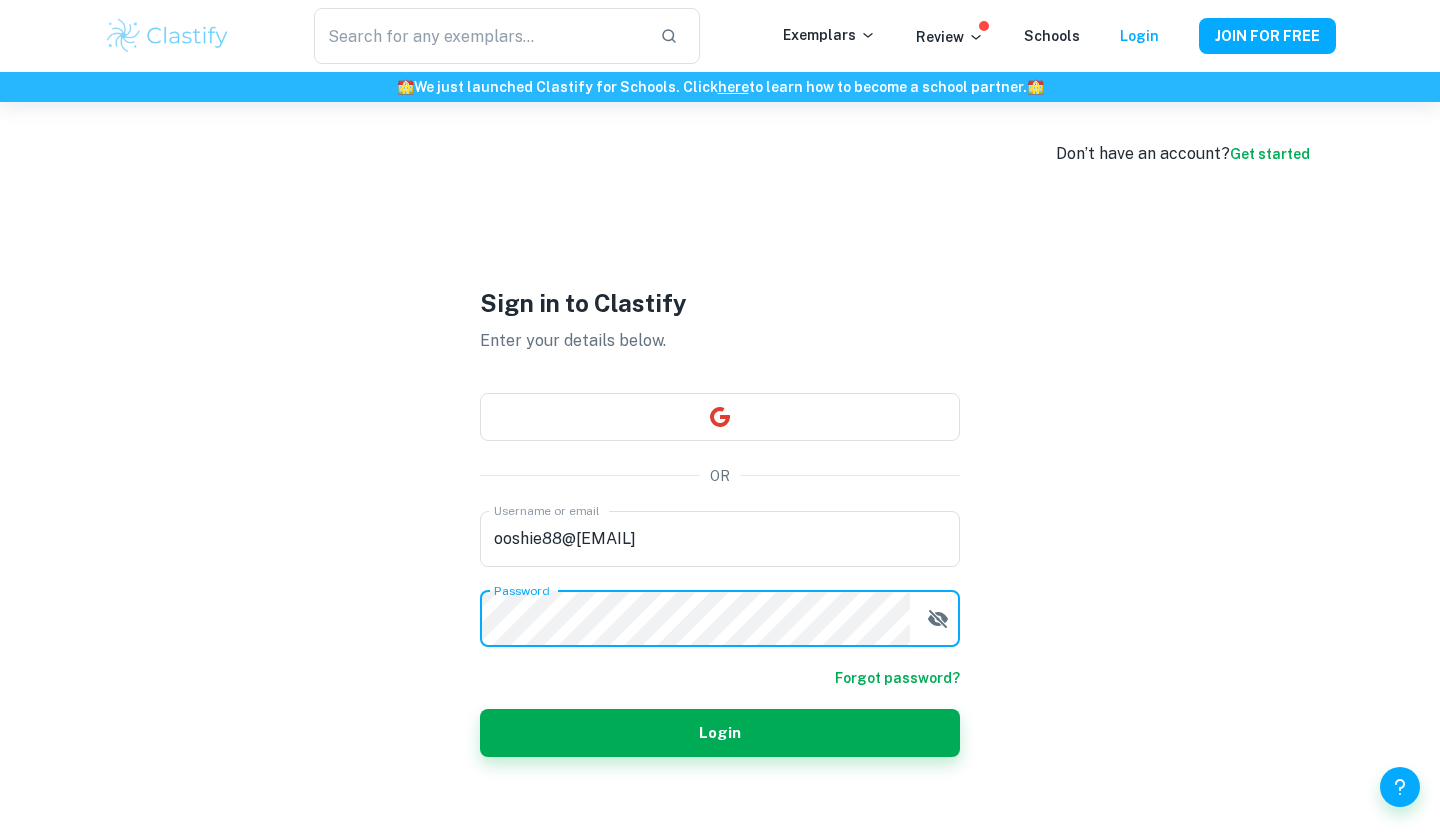 click on "Login" at bounding box center [720, 733] 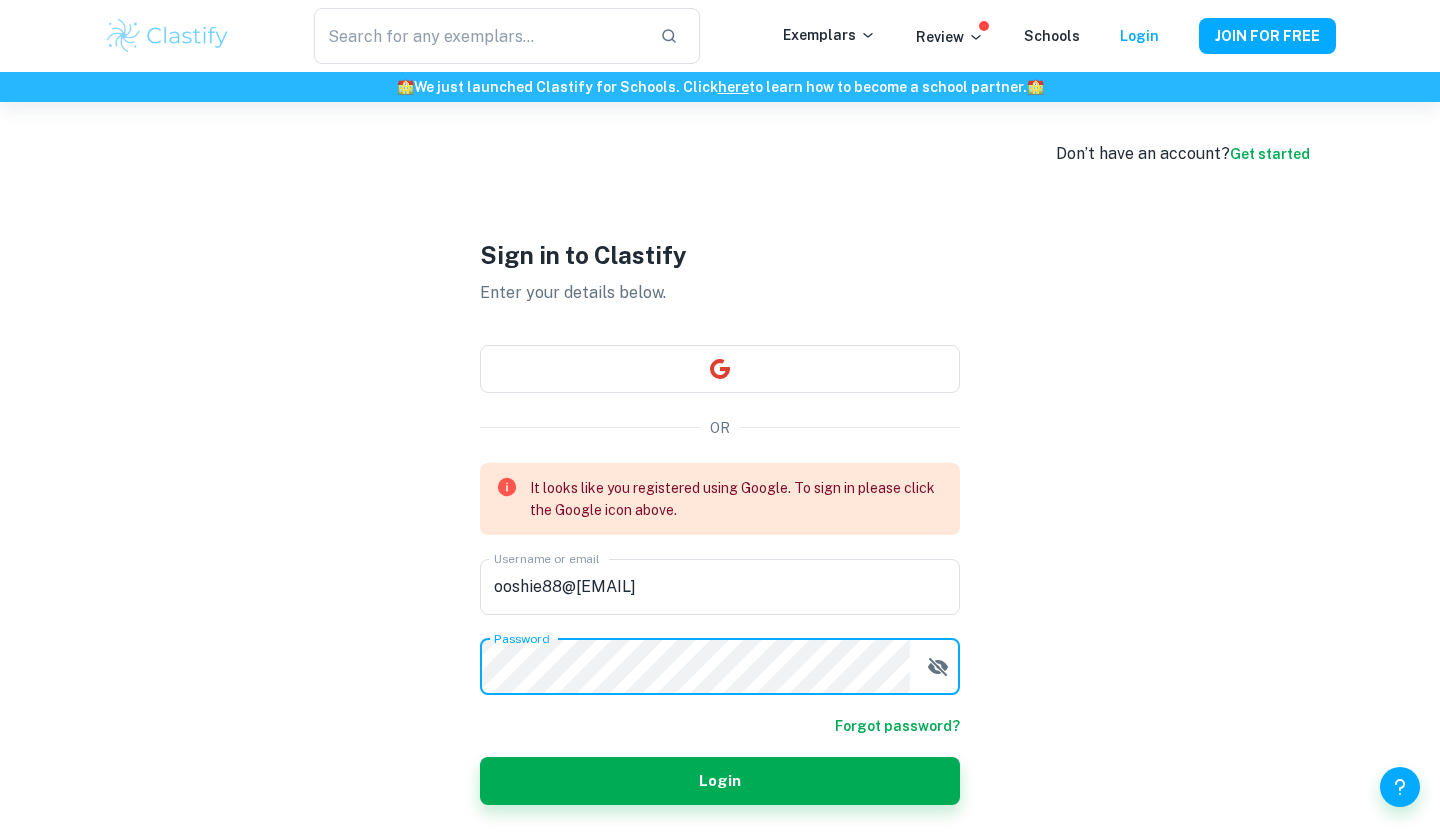 click on "Sign in to Clastify Enter your details below. OR It looks like you registered using Google. To sign in please click the Google icon above. Username or email ooshie88@gmail.com Username or email Password Password Forgot password? Login" at bounding box center (720, 520) 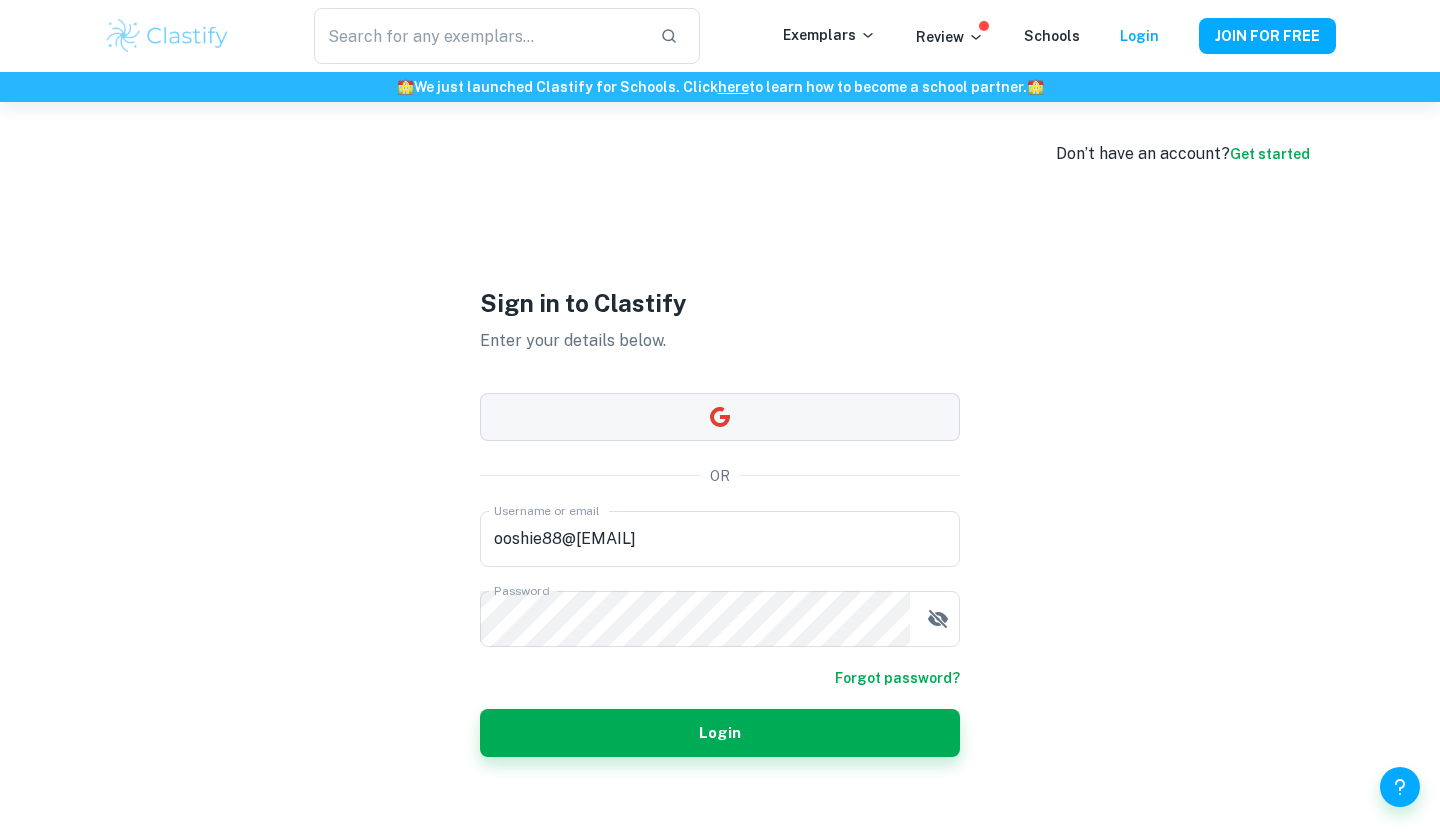 click 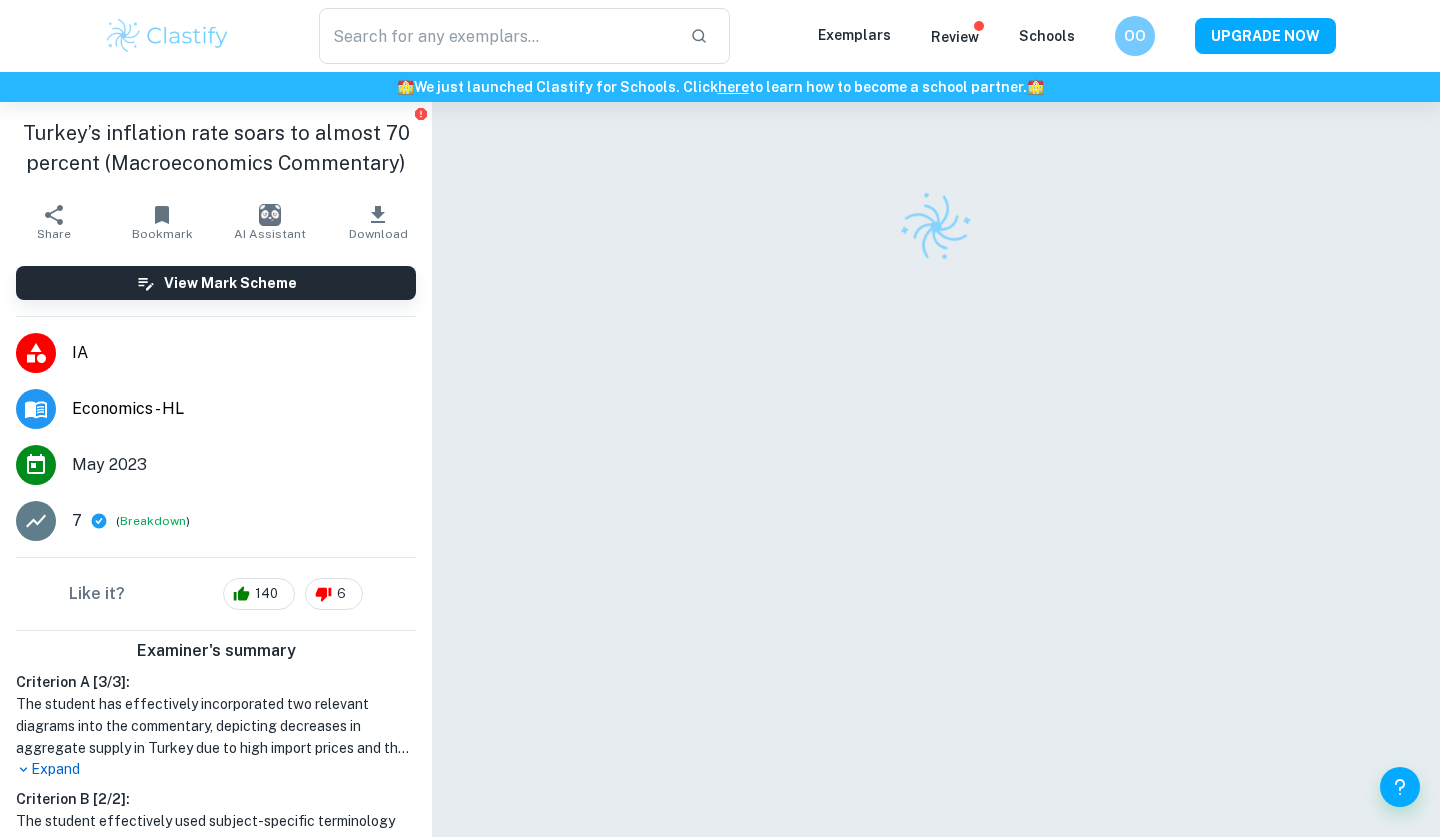 scroll, scrollTop: 0, scrollLeft: 0, axis: both 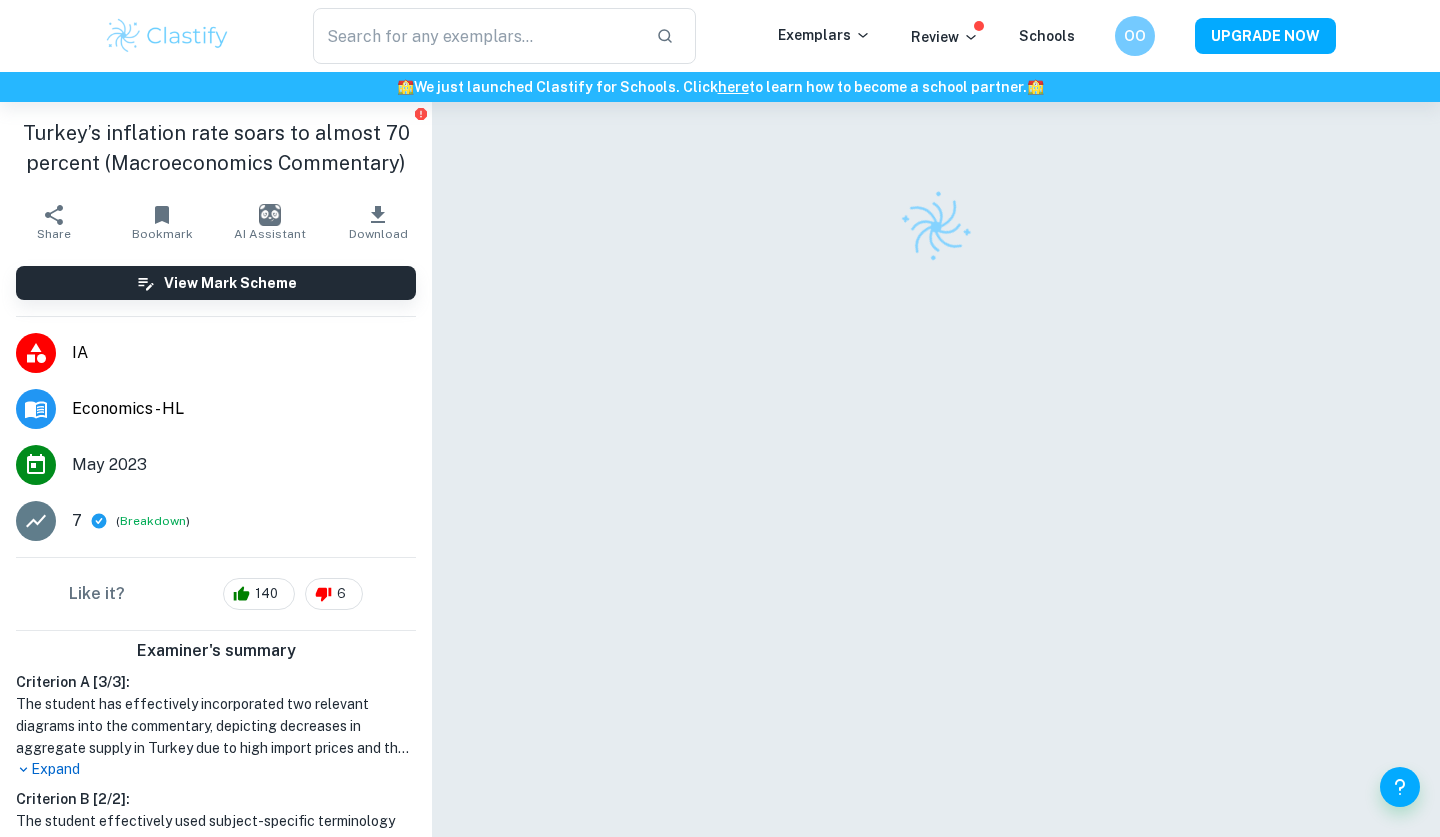 checkbox on "true" 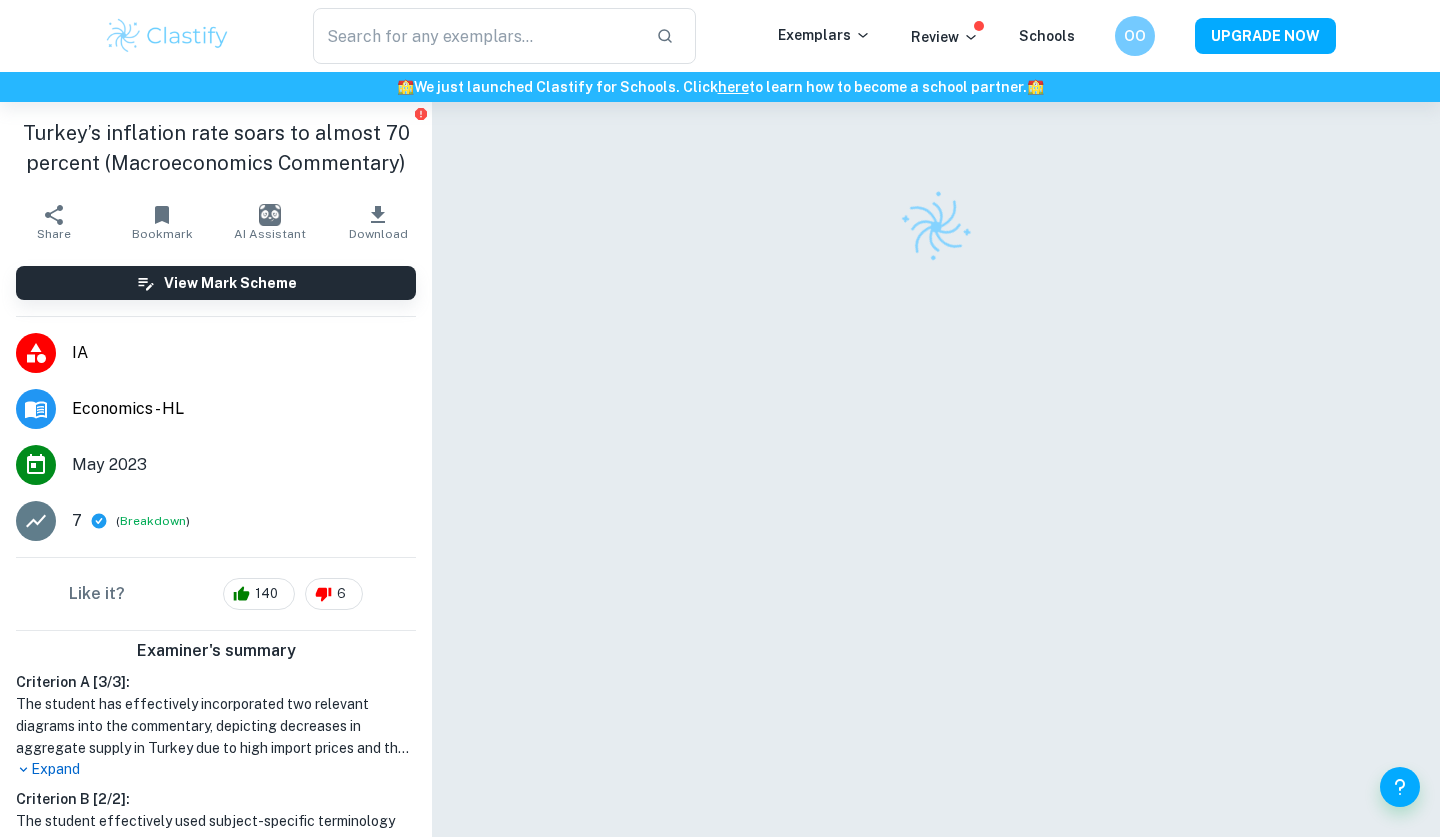 checkbox on "true" 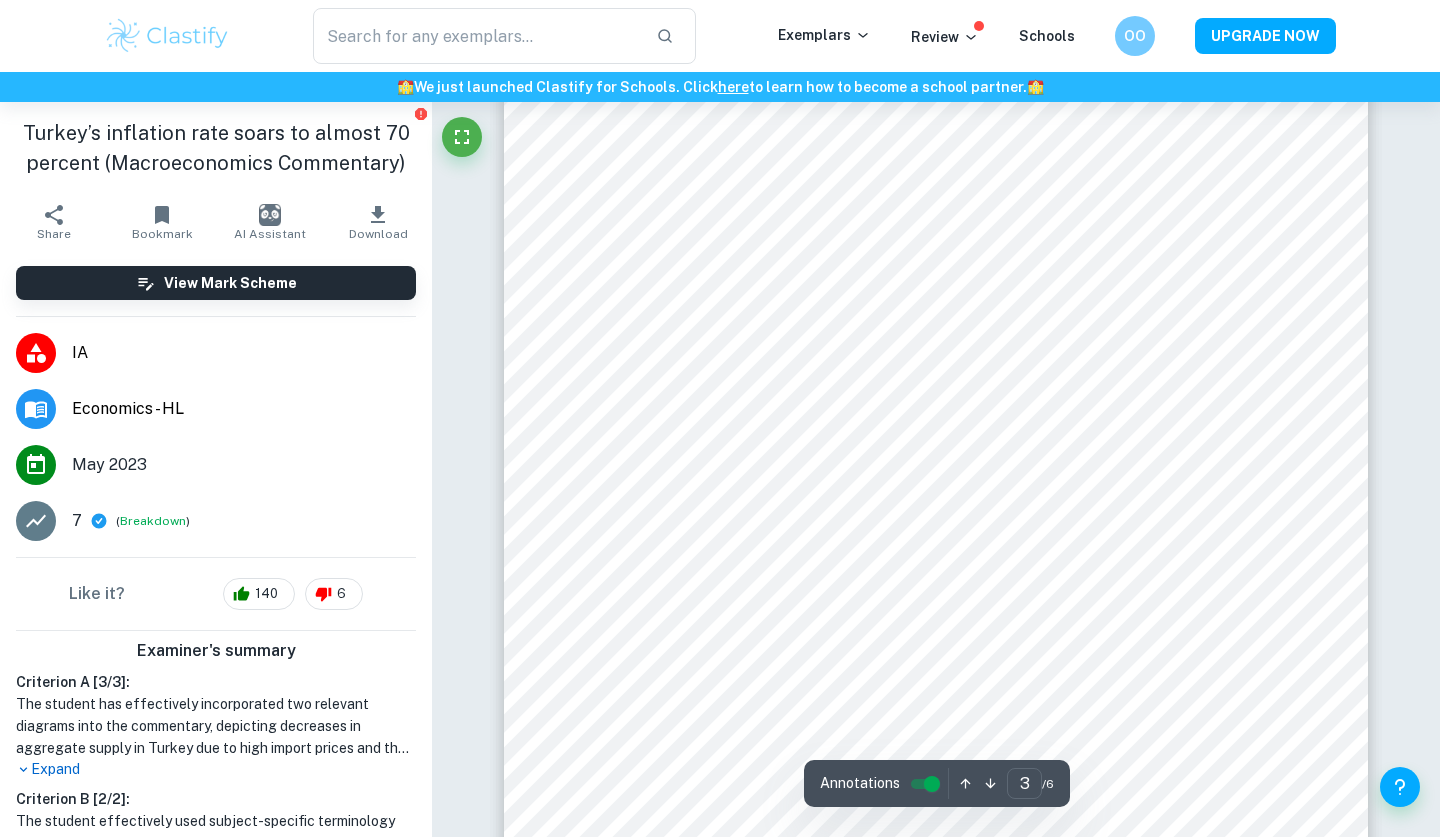 scroll, scrollTop: 3215, scrollLeft: 0, axis: vertical 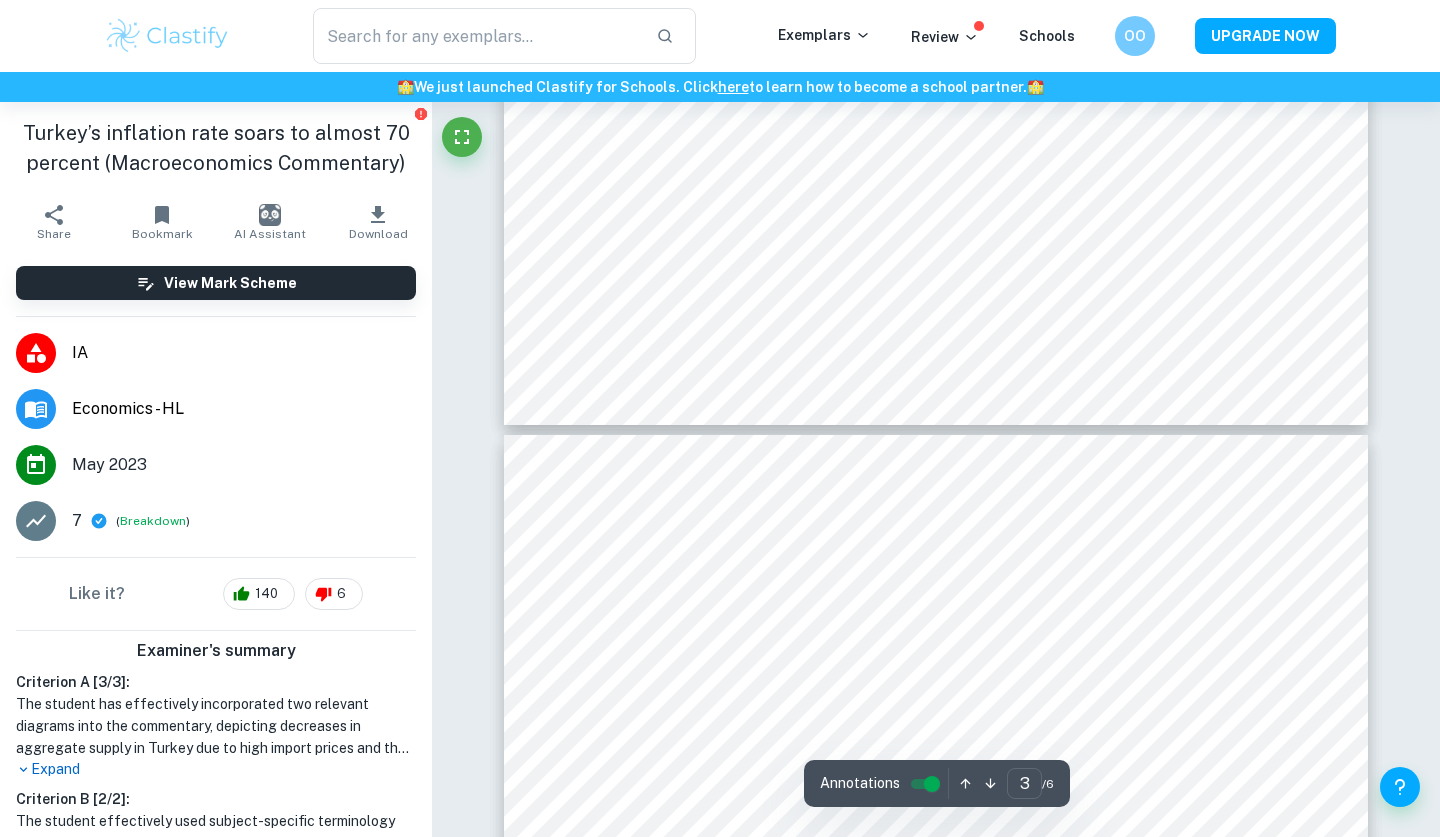 type on "4" 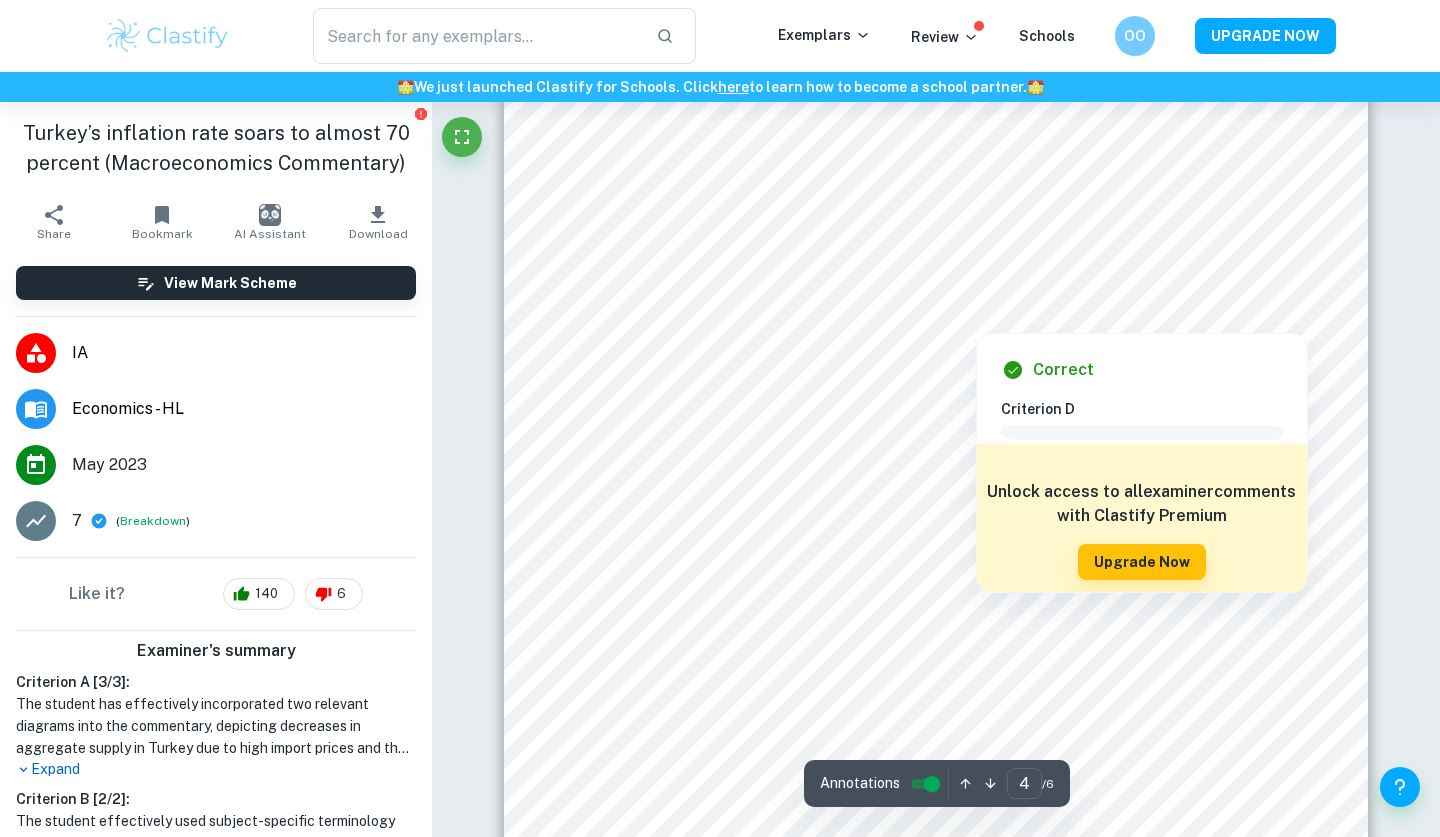 scroll, scrollTop: 4242, scrollLeft: 0, axis: vertical 